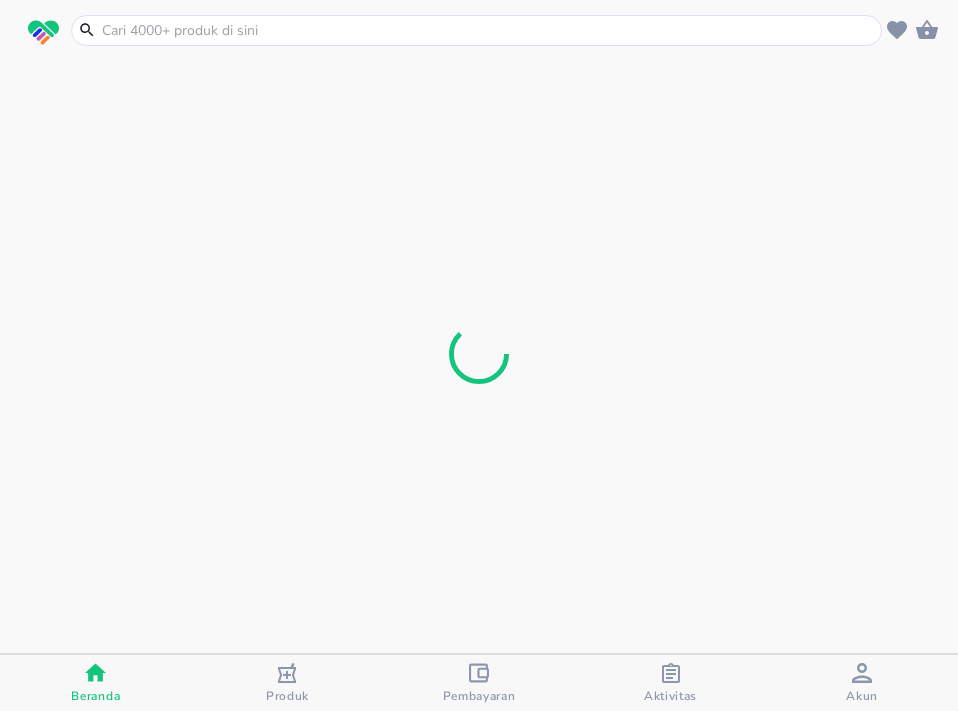 scroll, scrollTop: 0, scrollLeft: 0, axis: both 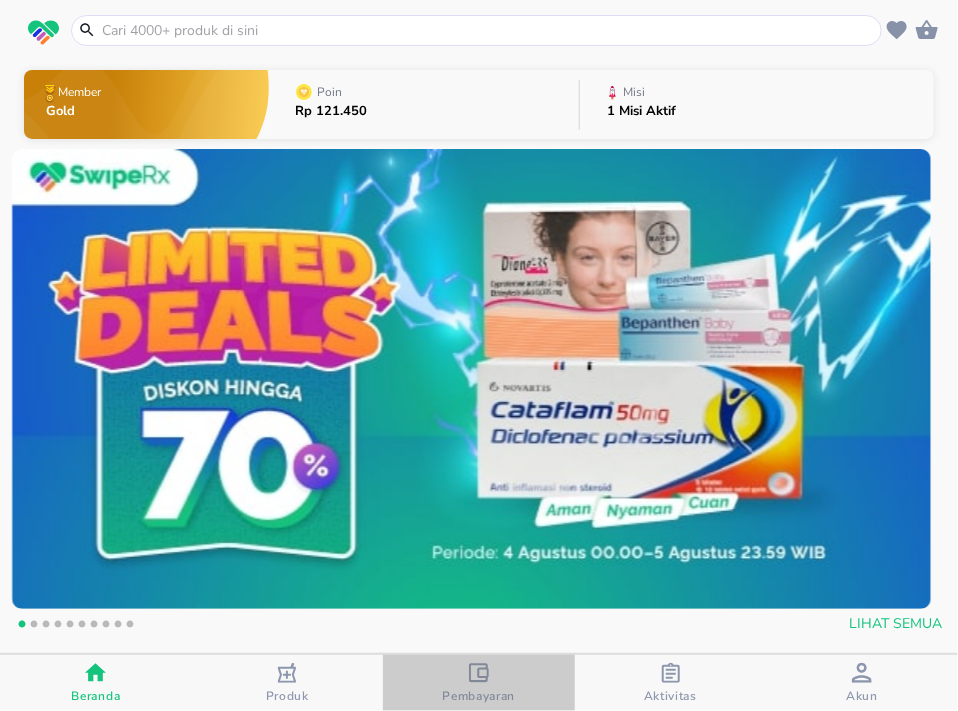 click 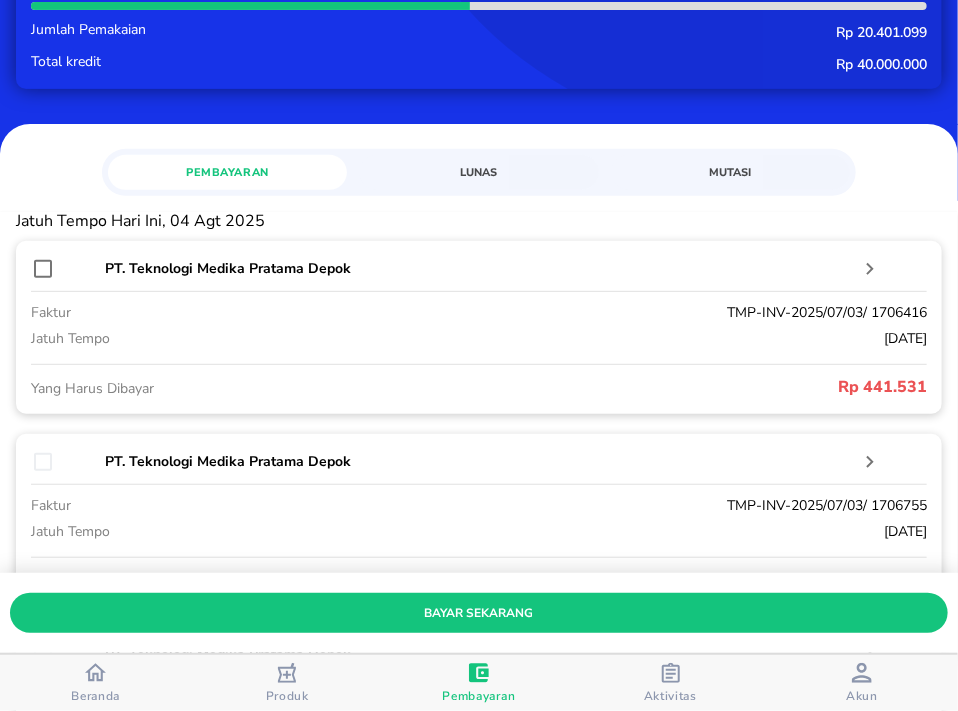 scroll, scrollTop: 200, scrollLeft: 0, axis: vertical 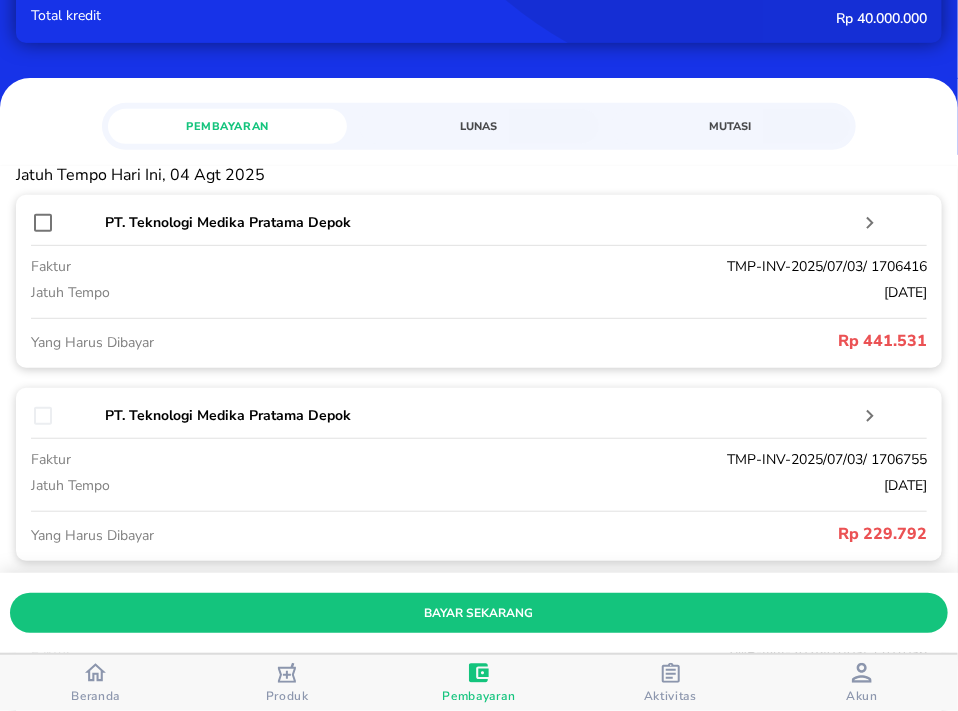 click at bounding box center [43, 223] 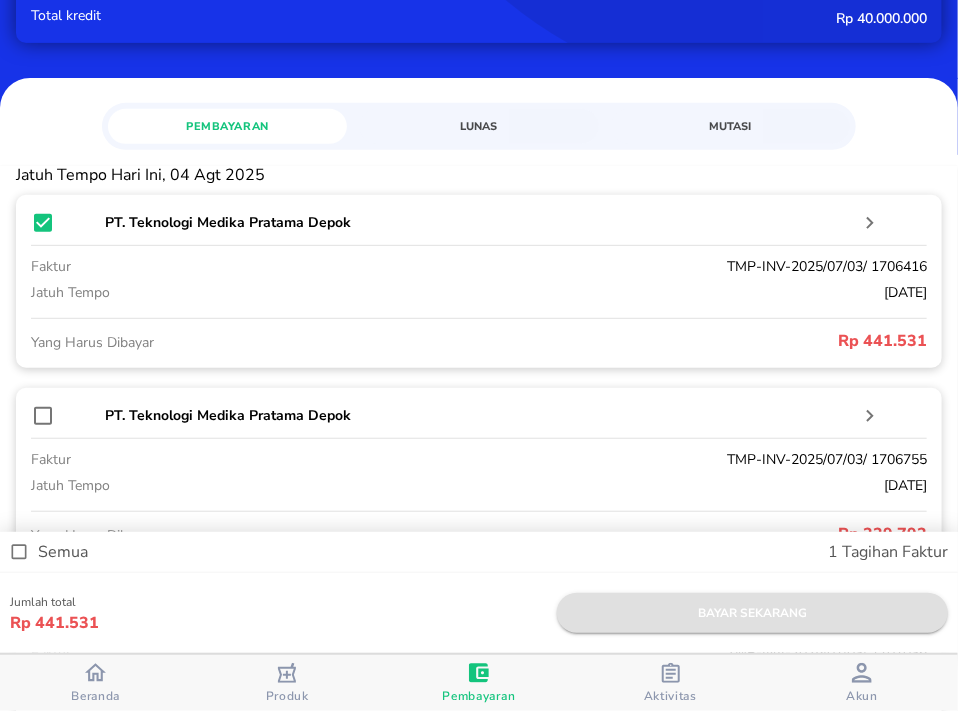click on "bayar sekarang" at bounding box center (752, 613) 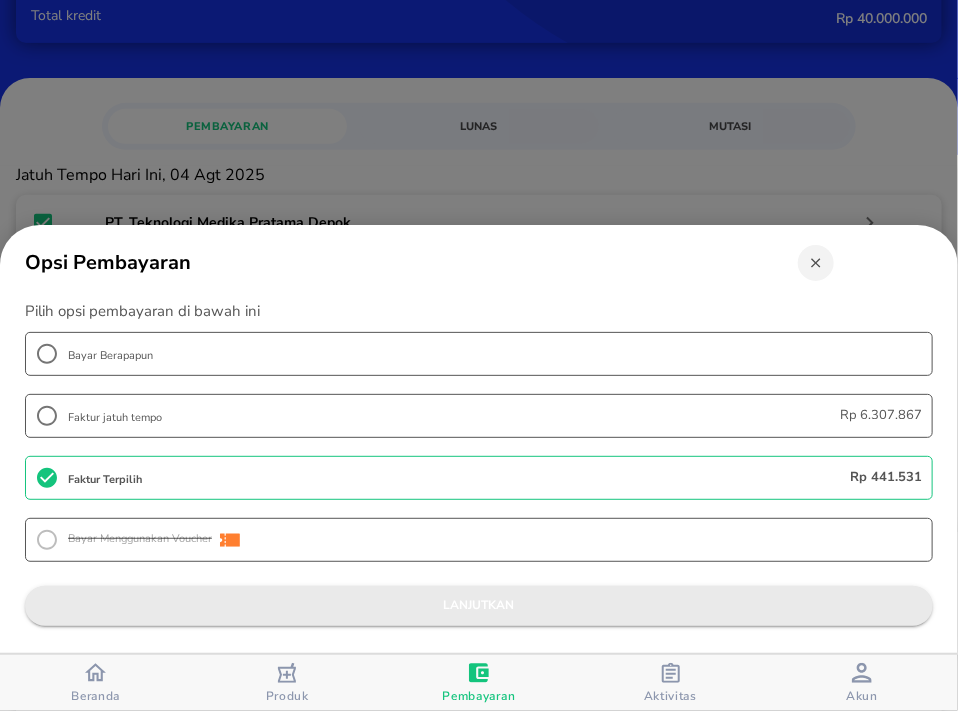 click on "lanjutkan" at bounding box center [479, 605] 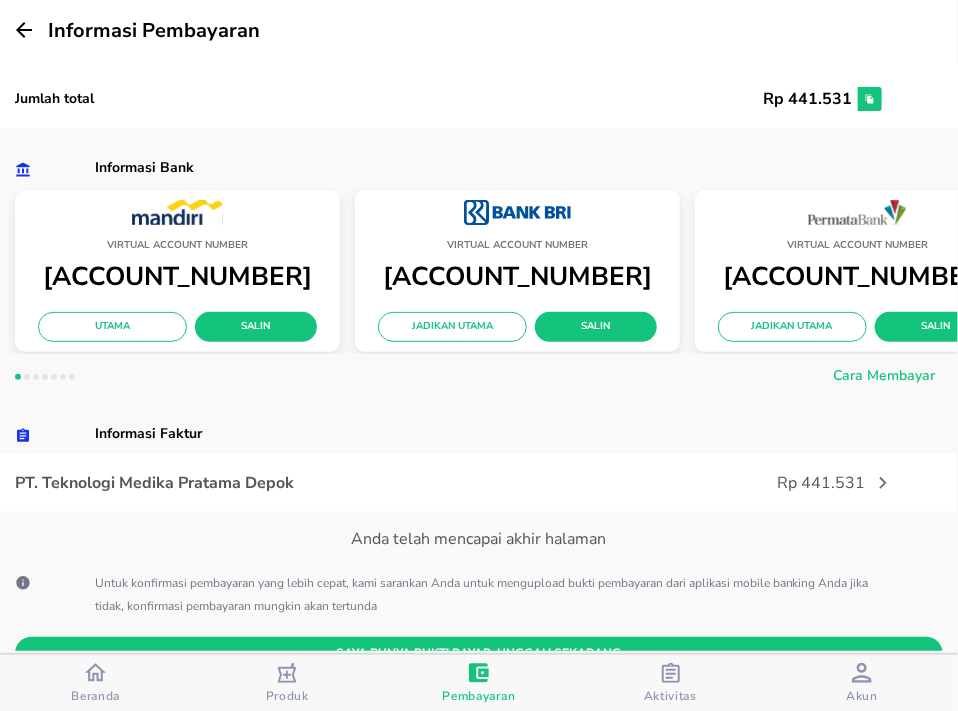 click 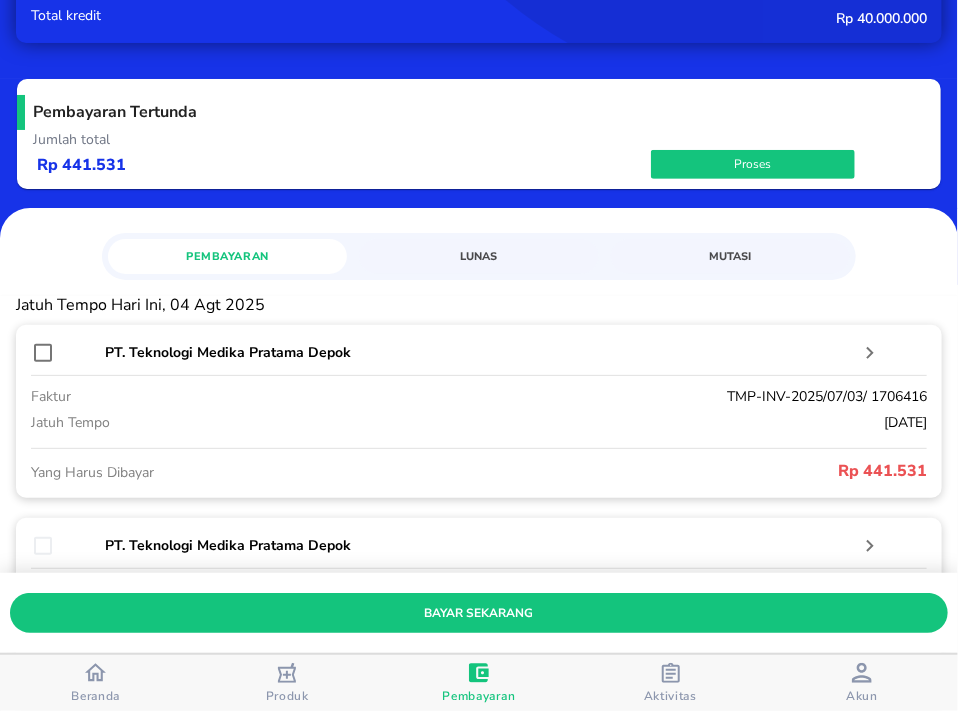 click on "TMP-INV-2025/07/03/ 1706416" at bounding box center (665, 396) 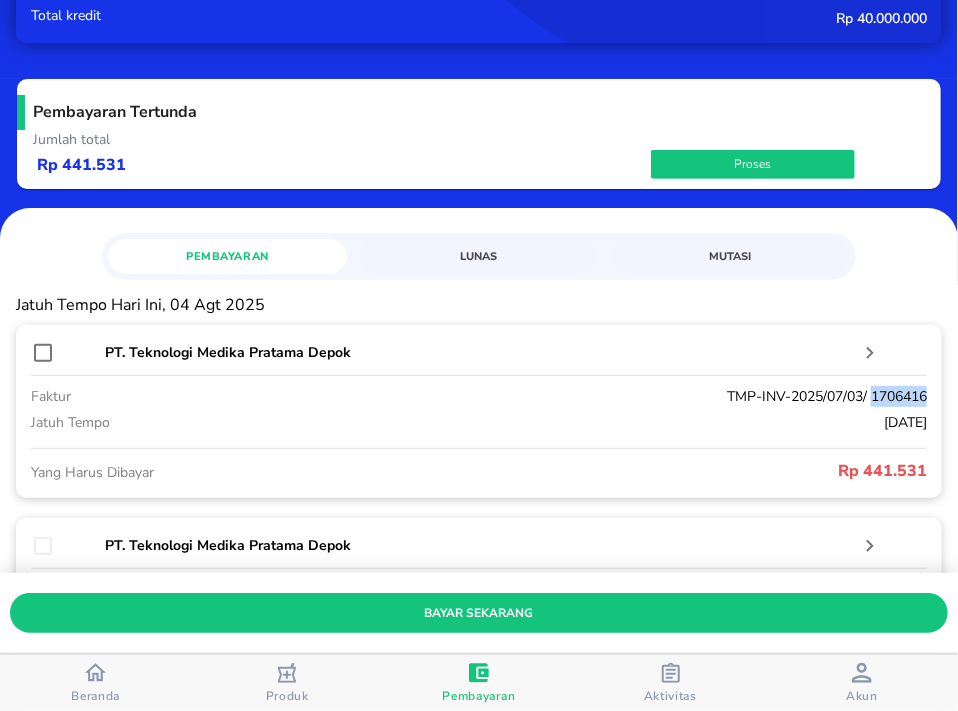 click on "TMP-INV-2025/07/03/ 1706416" at bounding box center [665, 396] 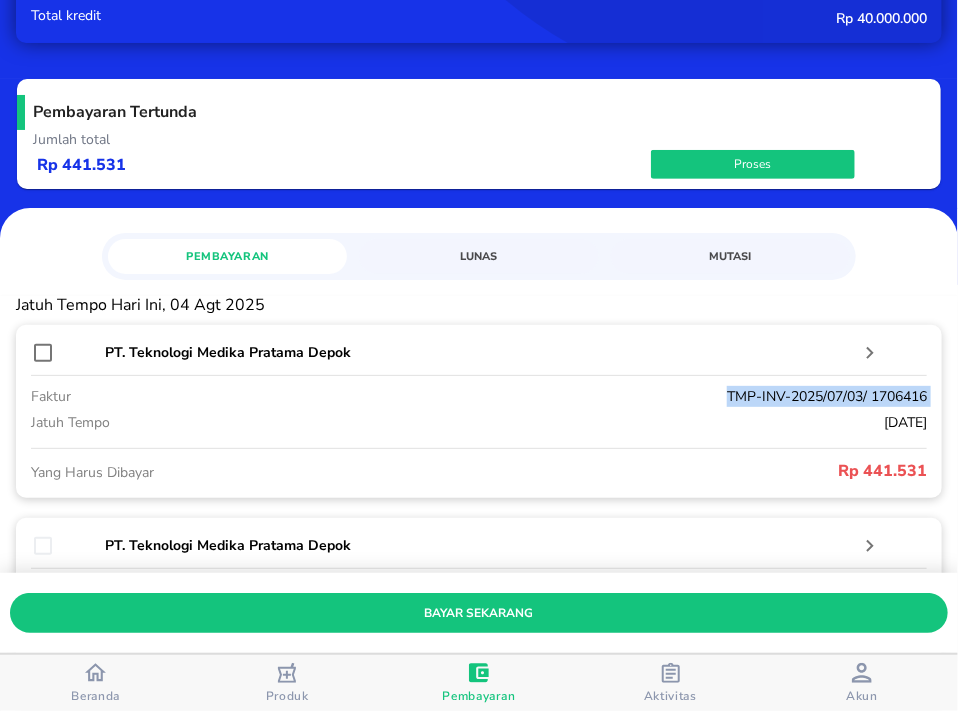click on "TMP-INV-2025/07/03/ 1706416" at bounding box center [665, 396] 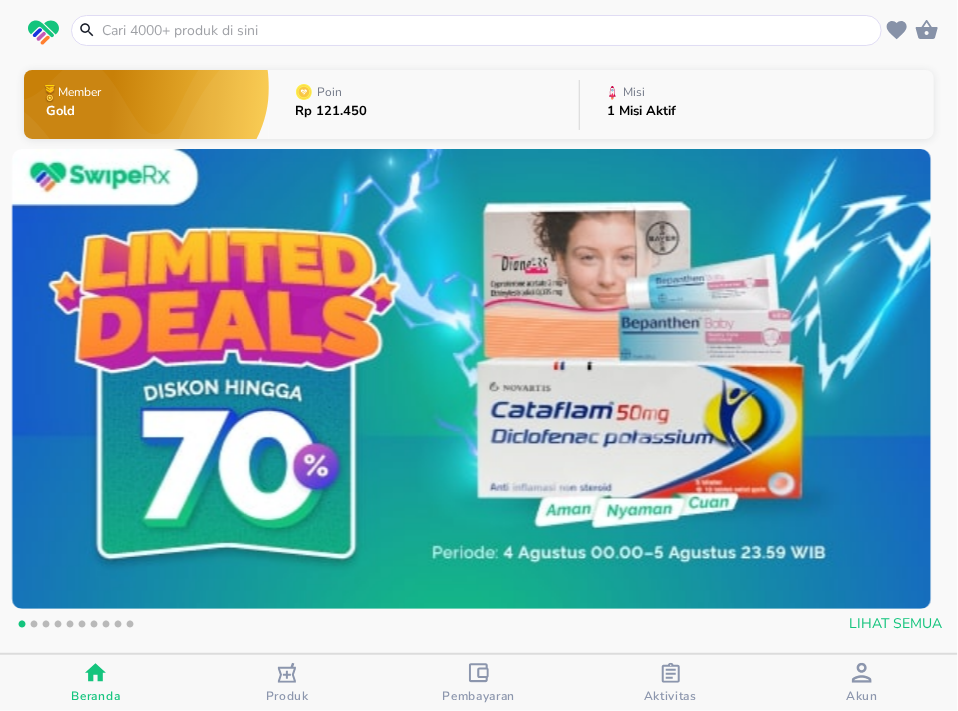 click on "Pembayaran" at bounding box center [479, 683] 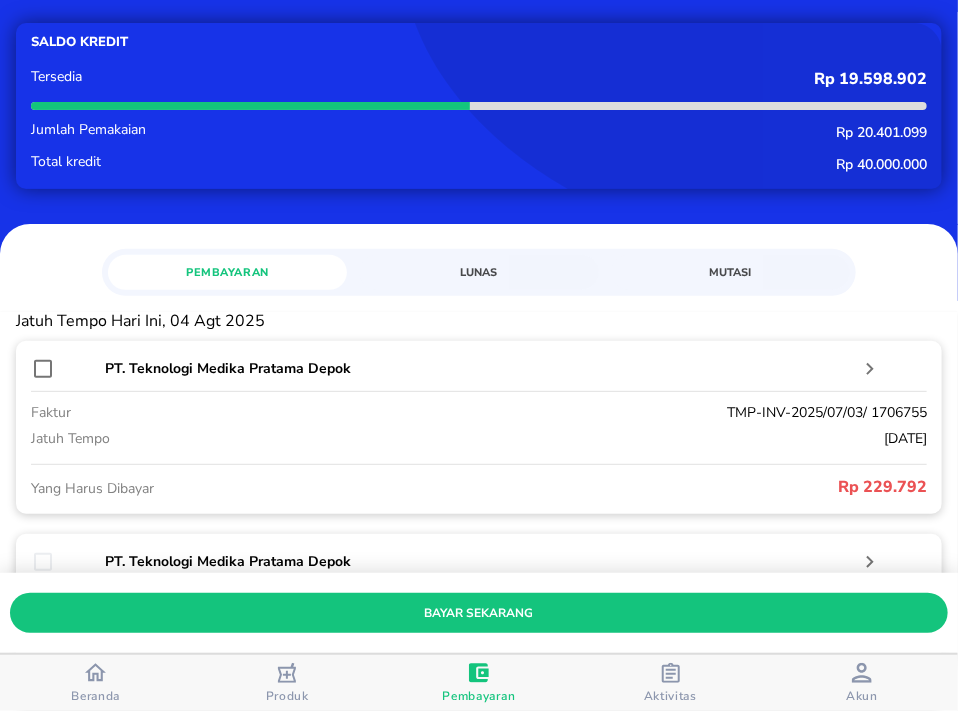 scroll, scrollTop: 100, scrollLeft: 0, axis: vertical 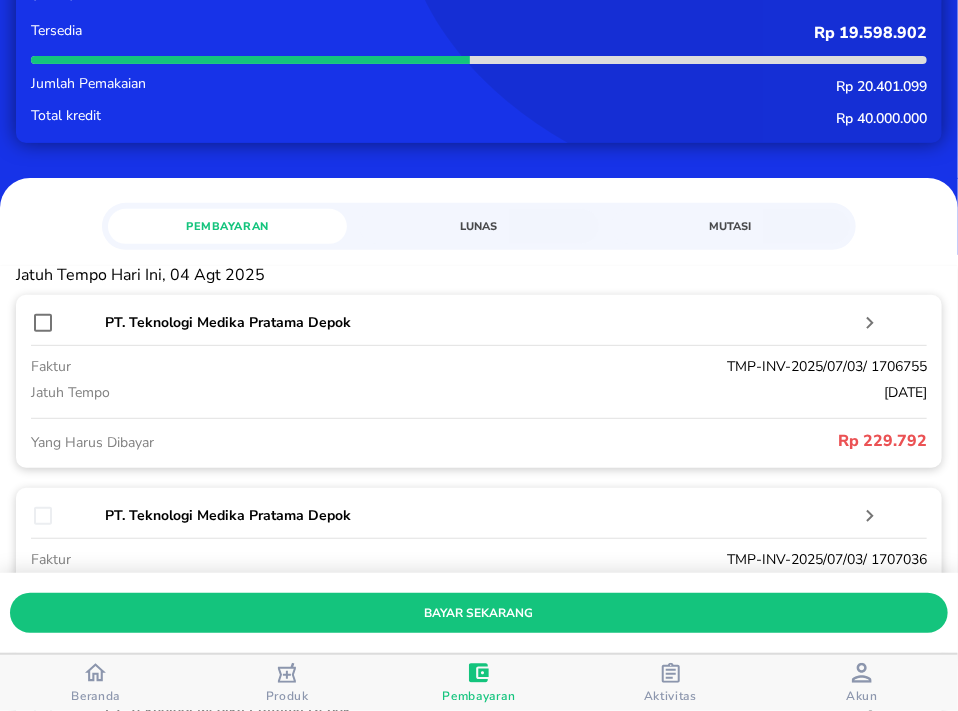 click at bounding box center [43, 323] 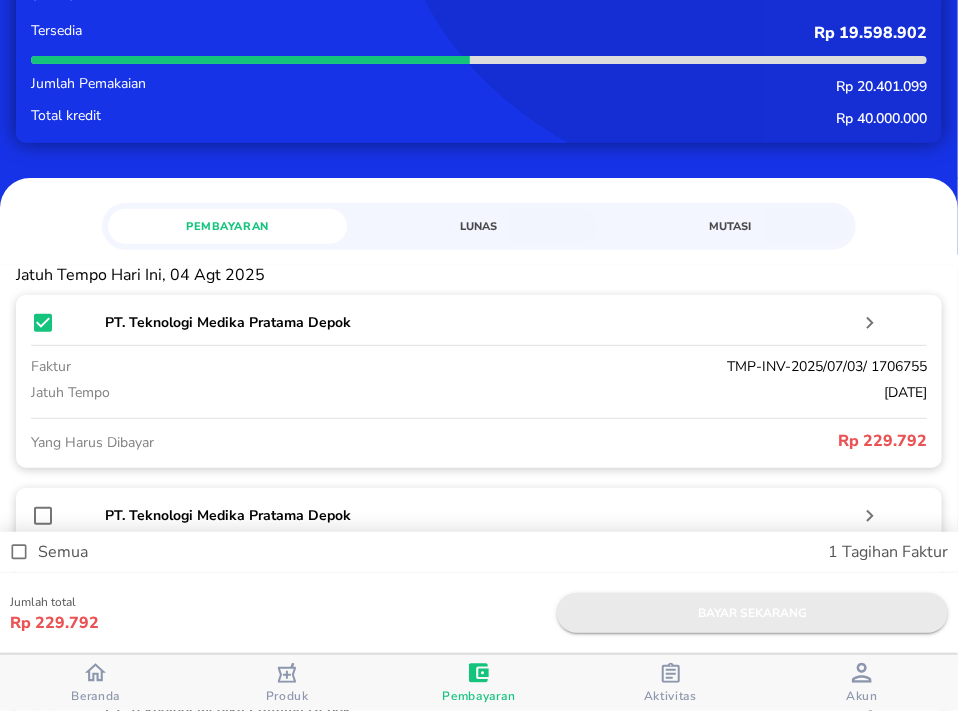 click on "bayar sekarang" at bounding box center [752, 613] 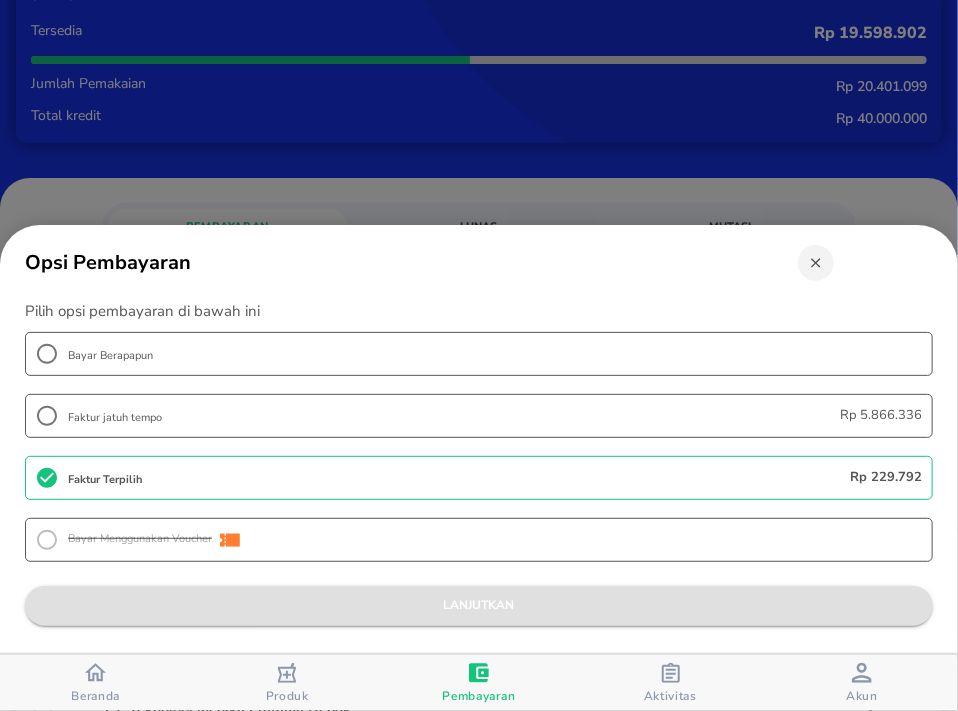 click on "lanjutkan" at bounding box center [479, 605] 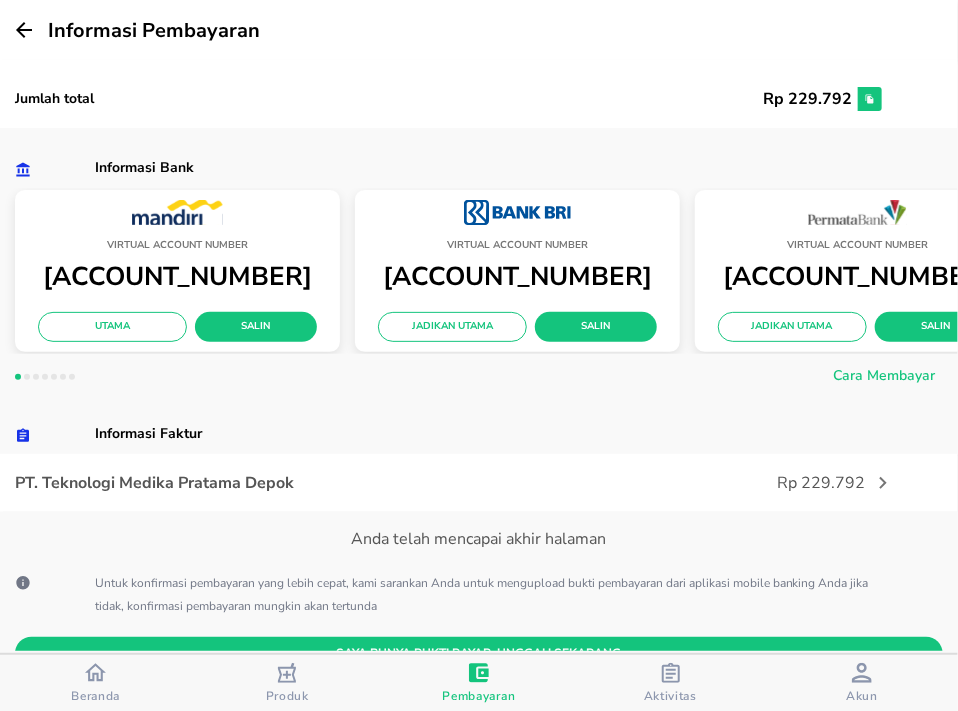 drag, startPoint x: 15, startPoint y: 40, endPoint x: 1252, endPoint y: 458, distance: 1305.7155 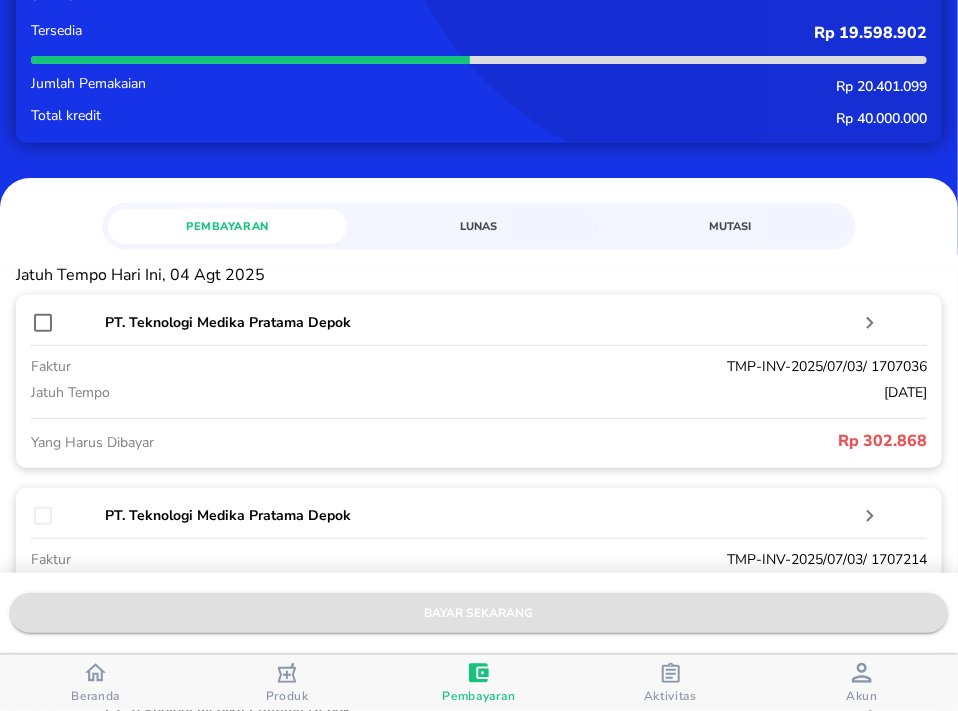 click on "bayar sekarang" at bounding box center [479, 613] 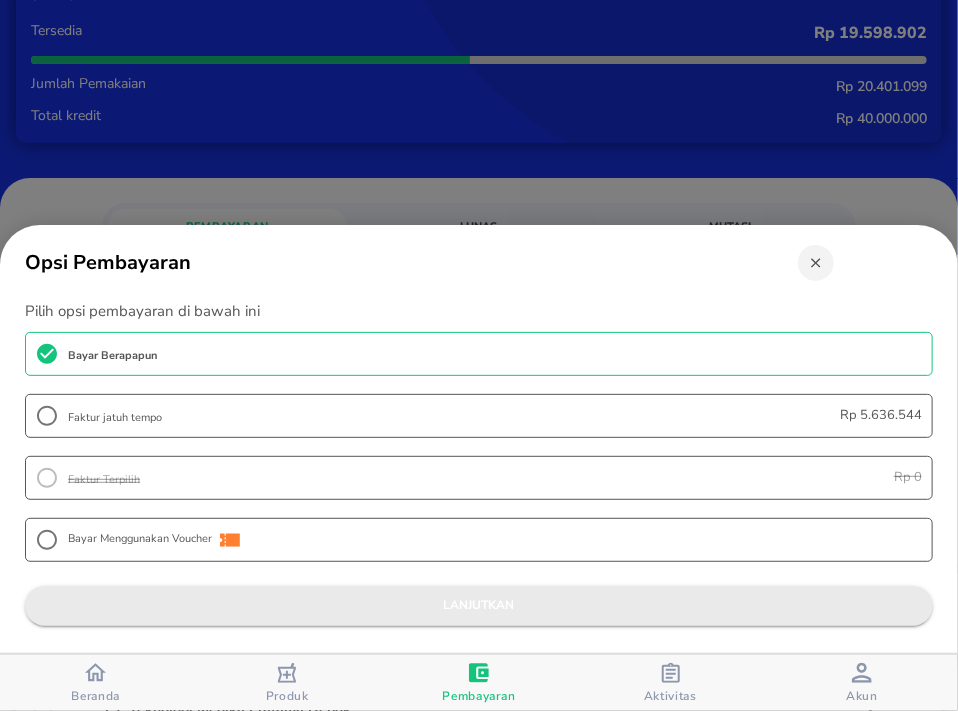 click on "lanjutkan" at bounding box center (479, 605) 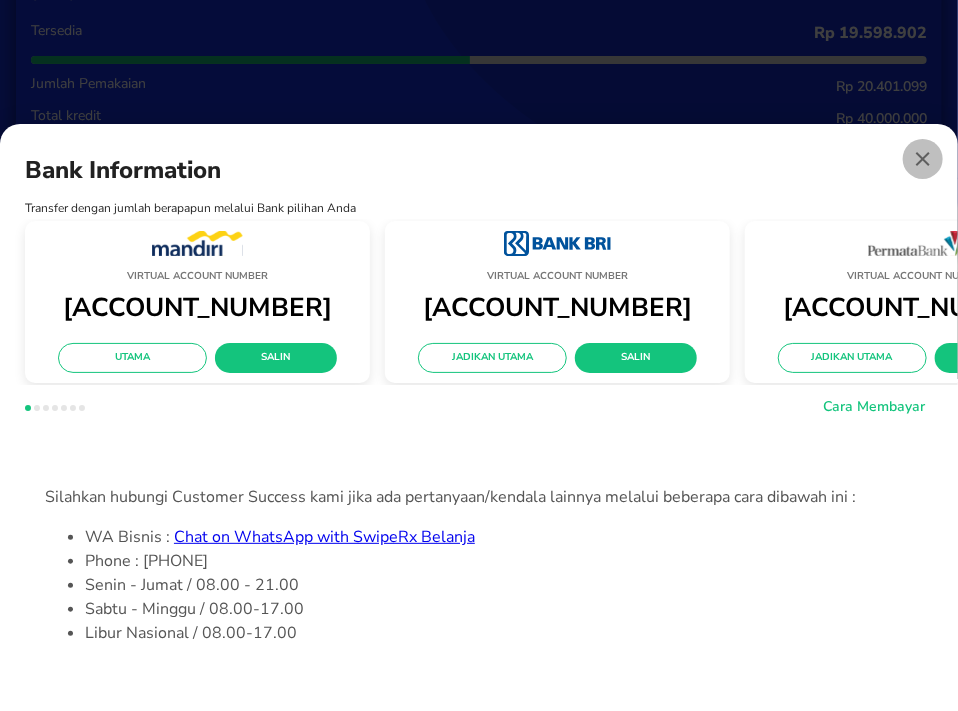 click 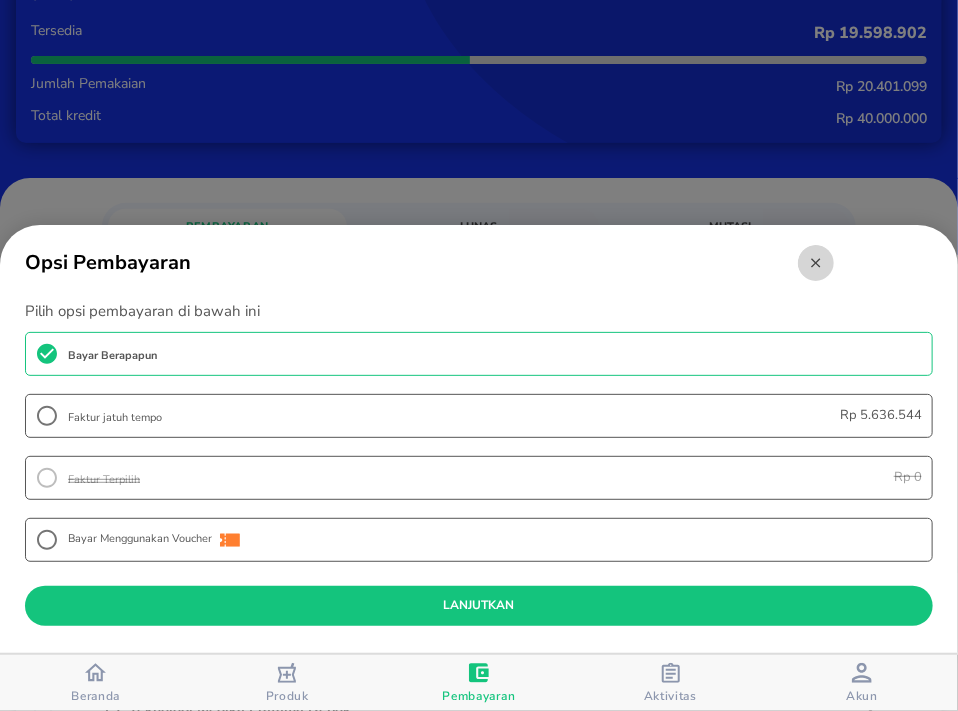 click 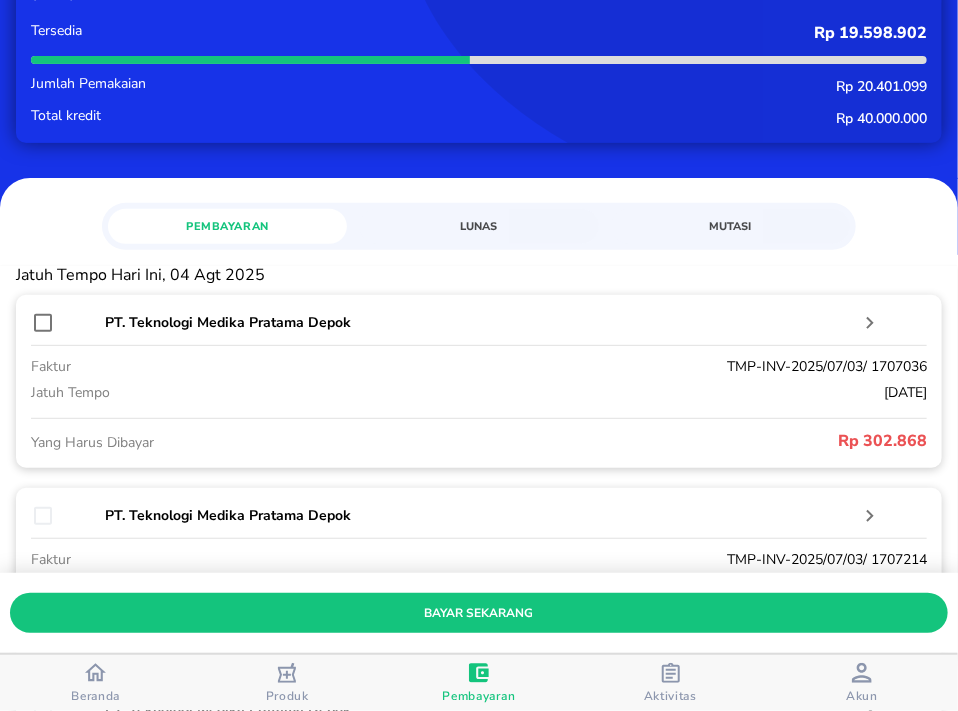 click on "Lunas" at bounding box center [479, 226] 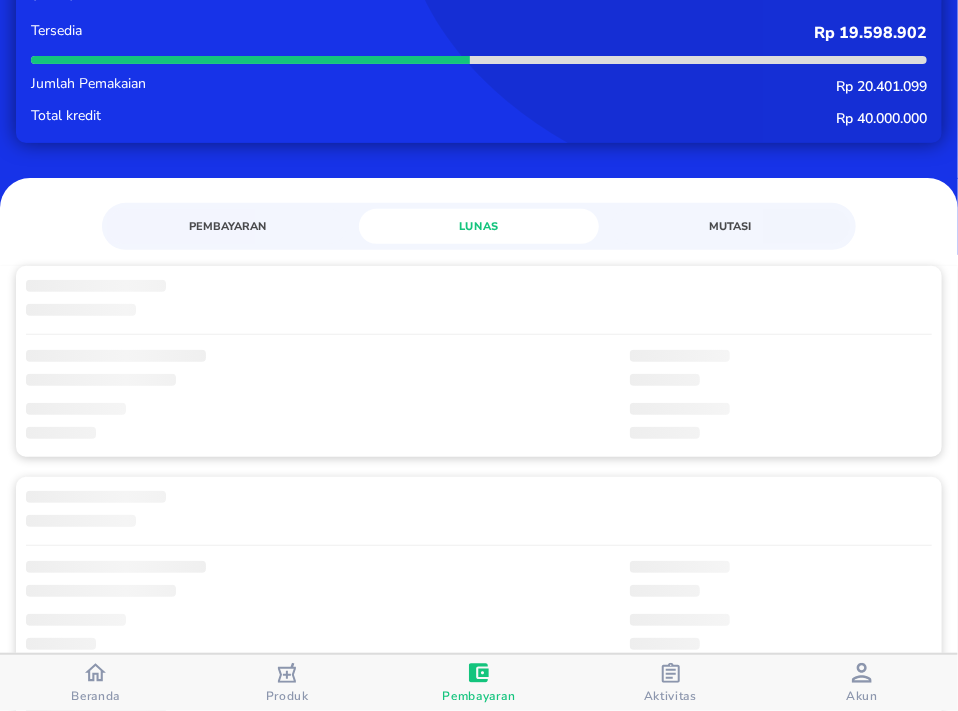 scroll, scrollTop: 100, scrollLeft: 0, axis: vertical 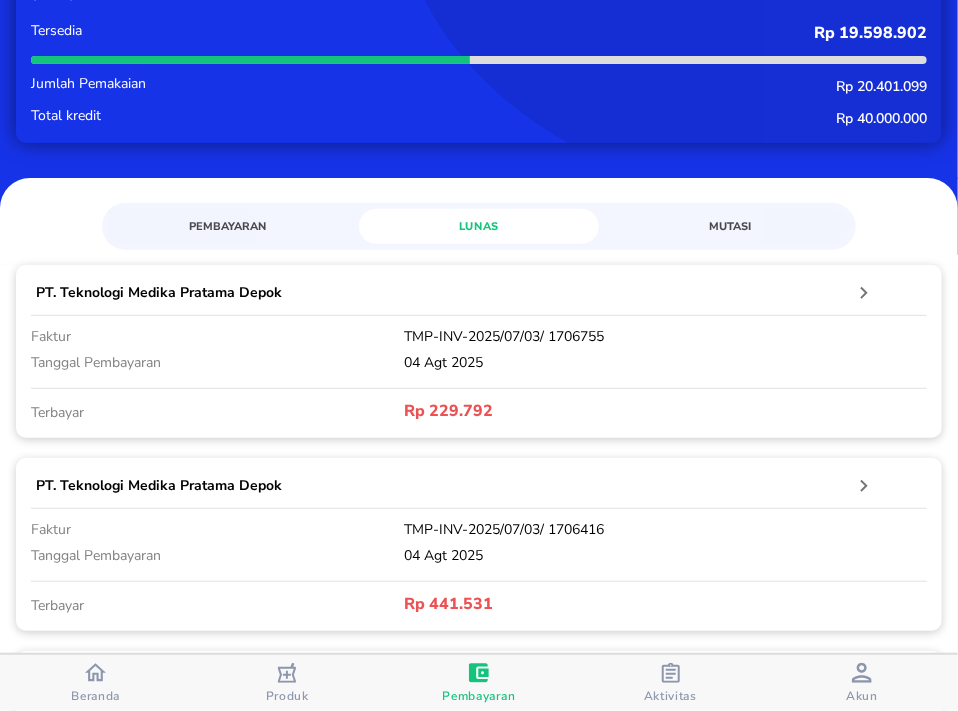 click on "Pembayaran" at bounding box center (228, 226) 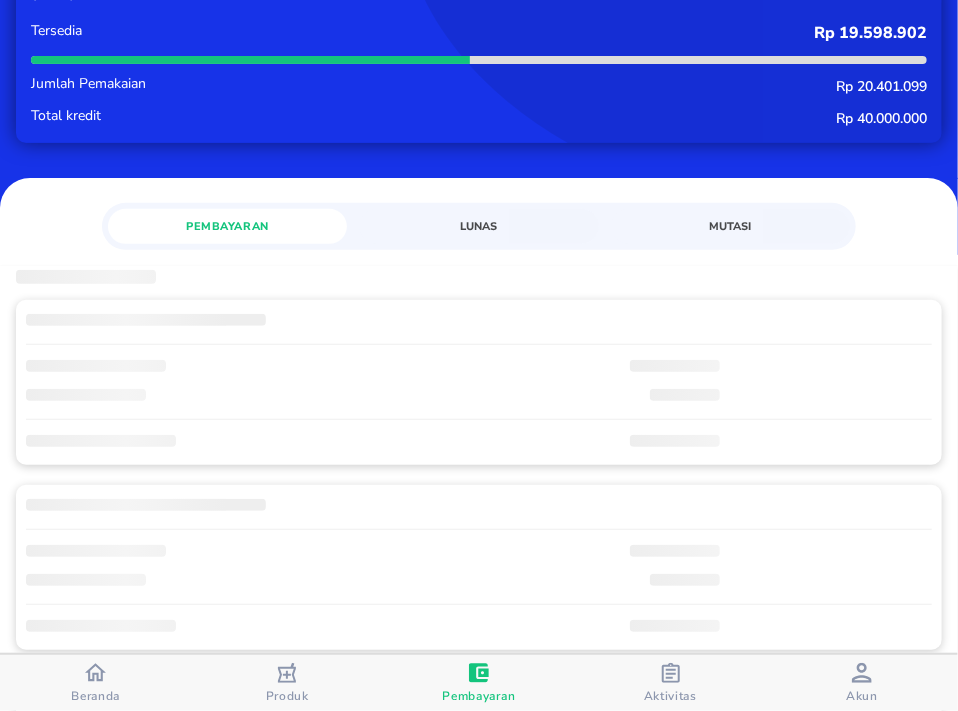 scroll, scrollTop: 100, scrollLeft: 0, axis: vertical 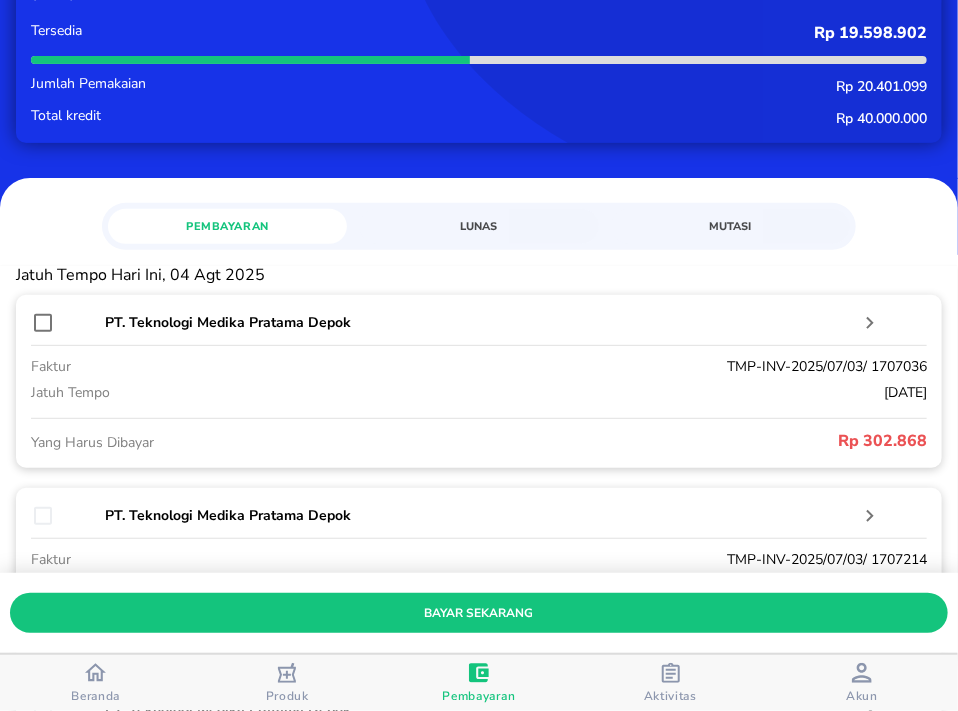 click at bounding box center [43, 323] 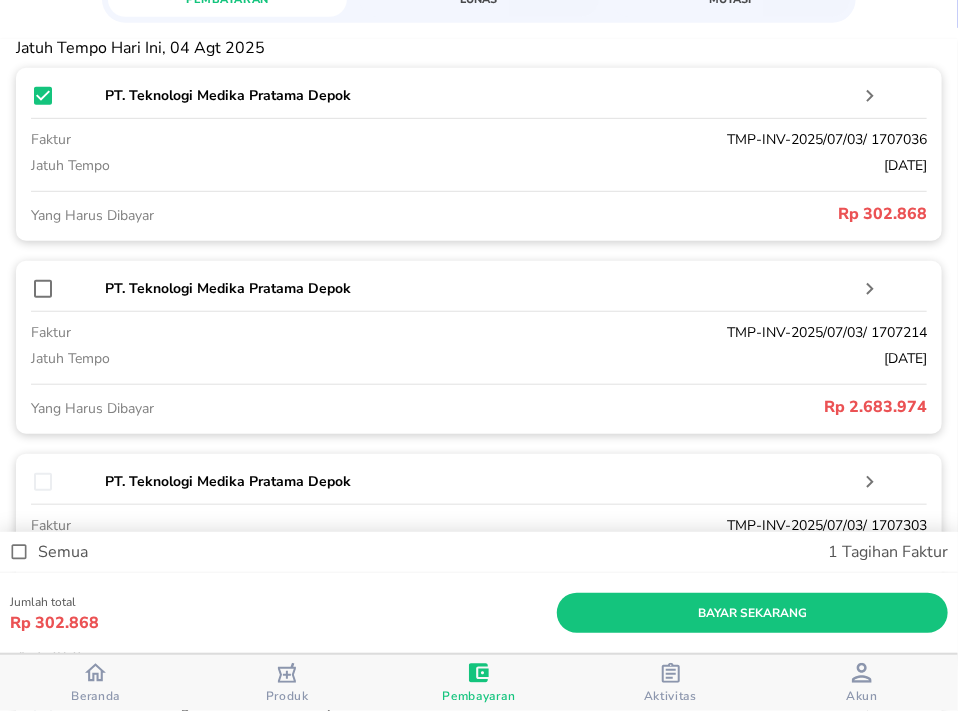 scroll, scrollTop: 0, scrollLeft: 0, axis: both 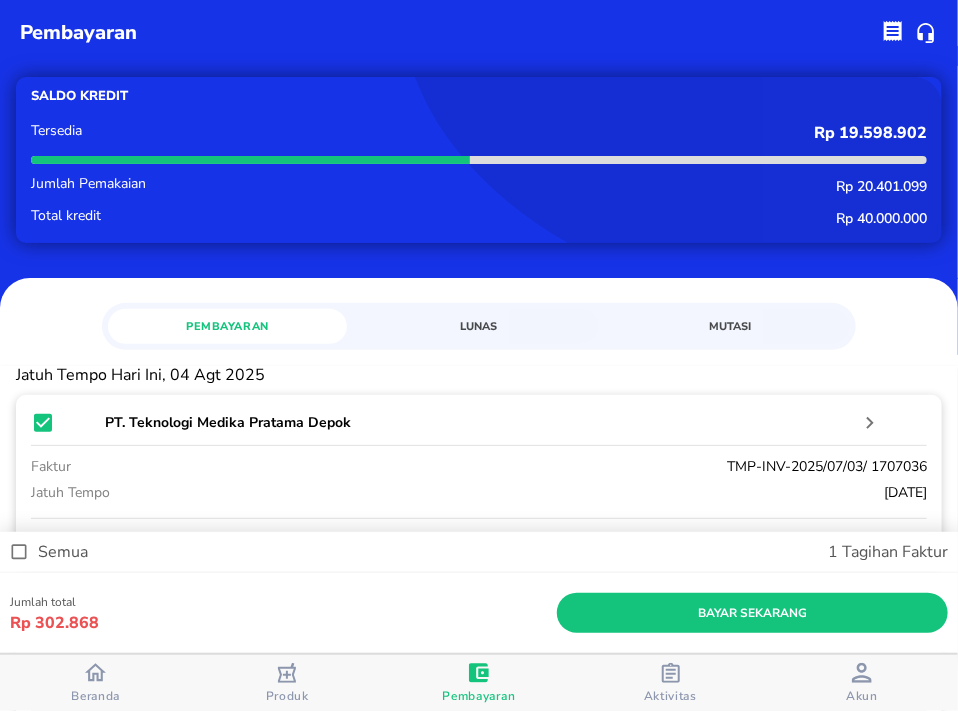 click on "1   Tagihan Faktur" at bounding box center [711, 552] 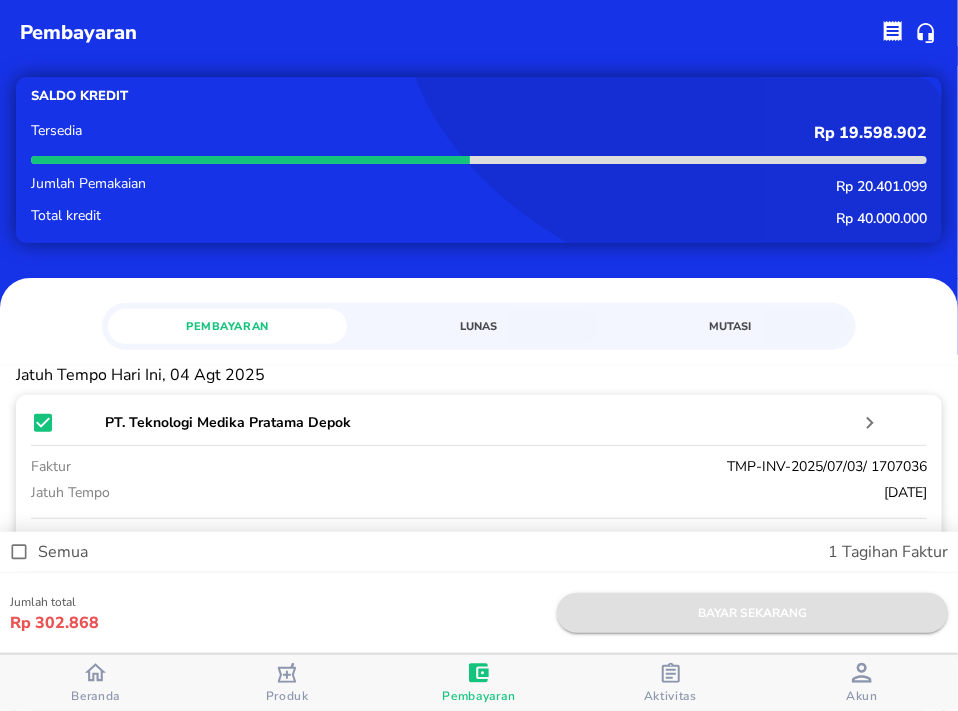 click on "bayar sekarang" at bounding box center (752, 613) 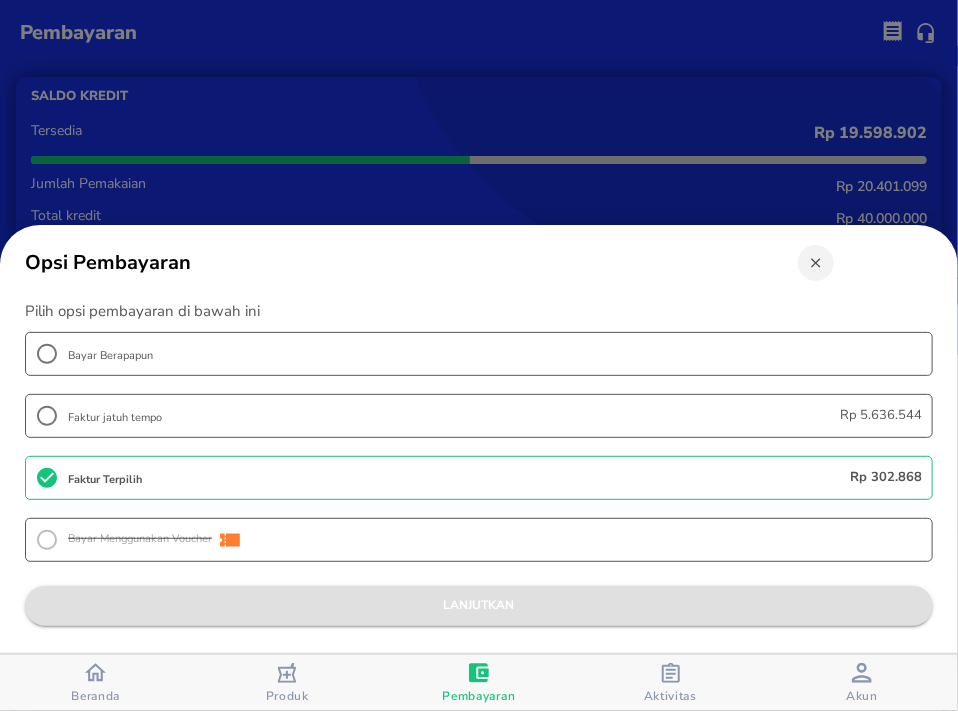 click on "lanjutkan" at bounding box center [479, 605] 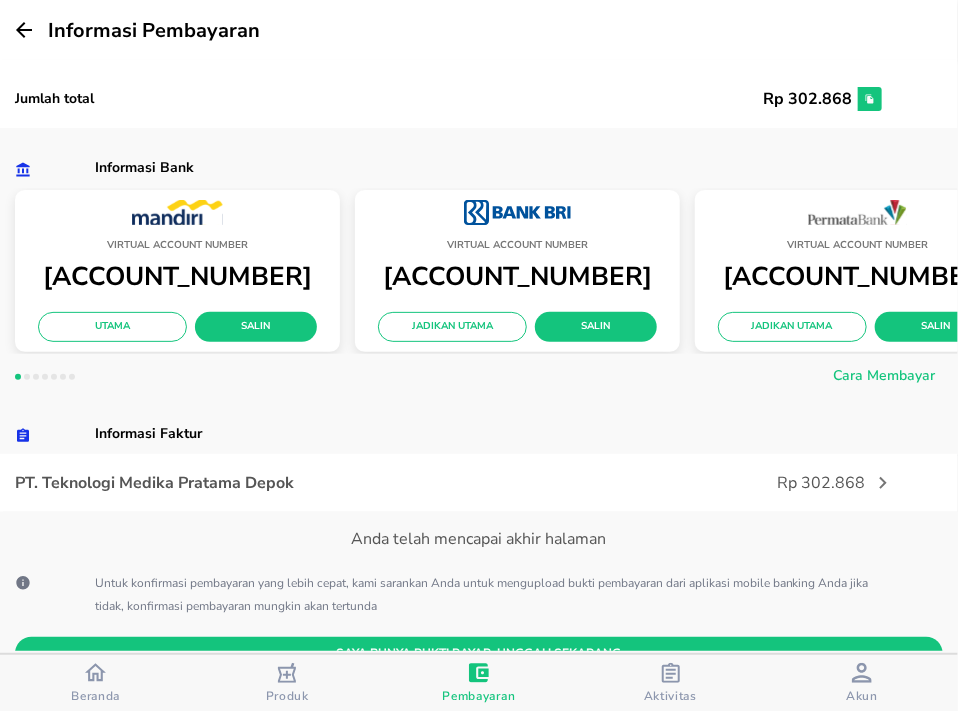 click 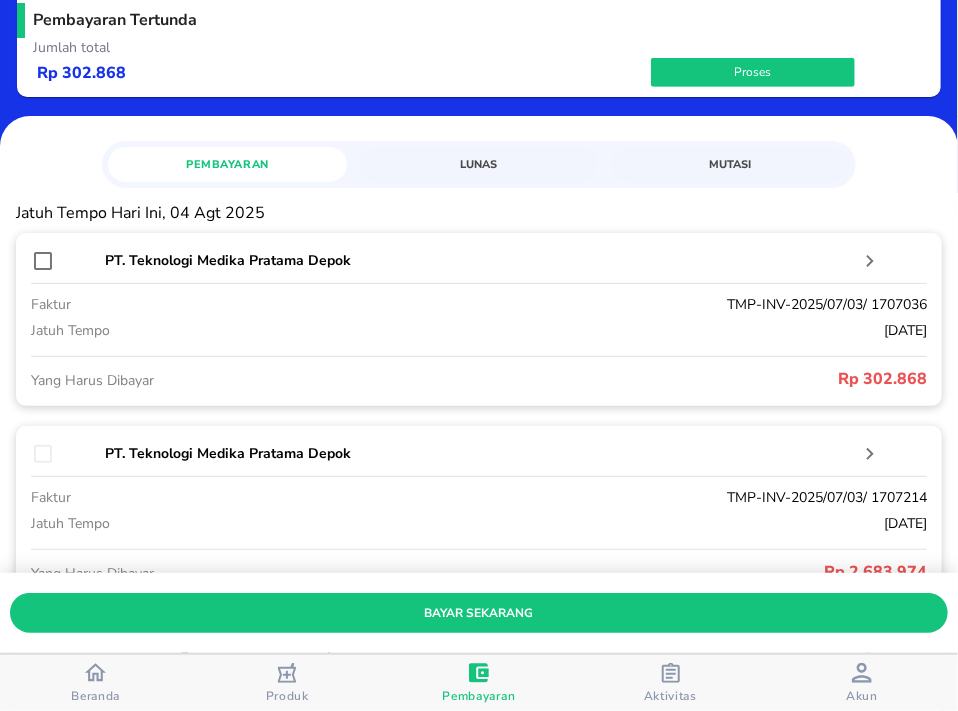 scroll, scrollTop: 300, scrollLeft: 0, axis: vertical 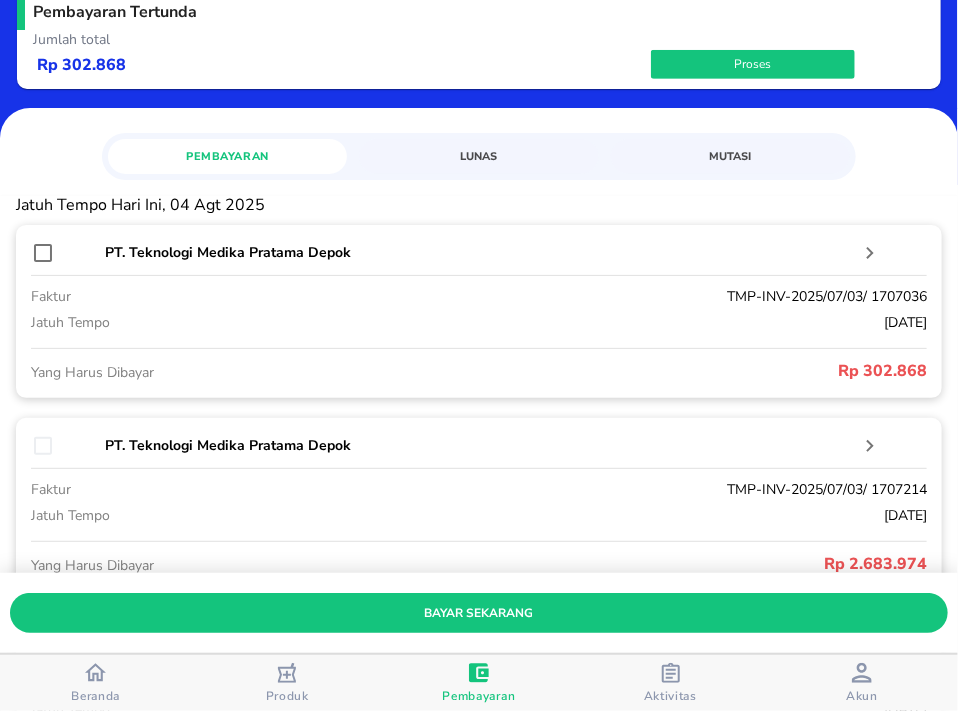 click on "TMP-INV-2025/07/03/ 1707036" at bounding box center [665, 296] 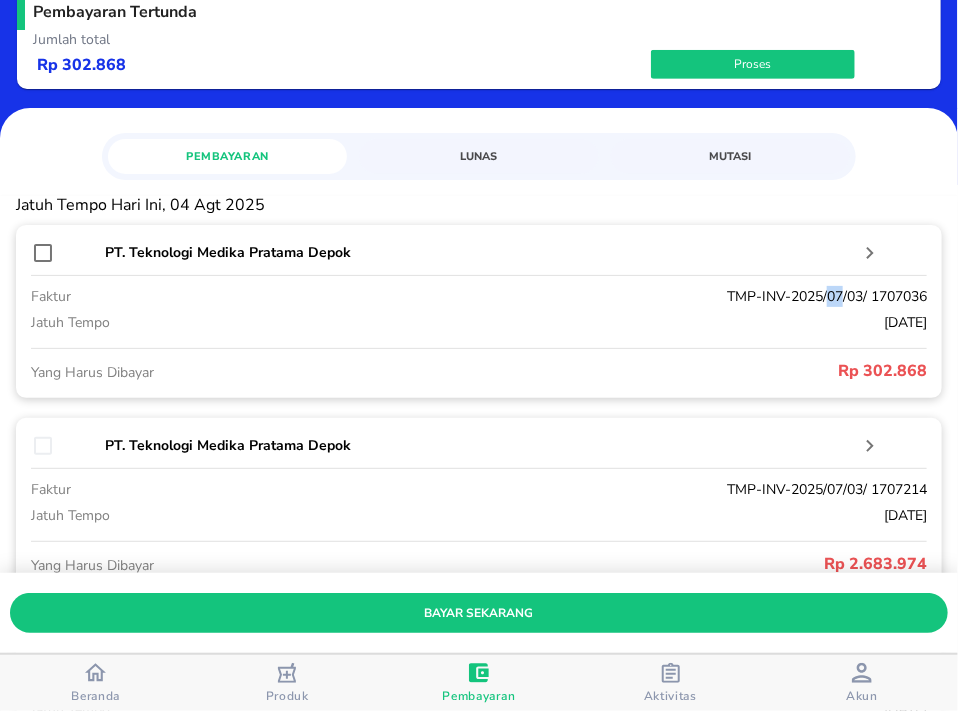 click on "TMP-INV-2025/07/03/ 1707036" at bounding box center (665, 296) 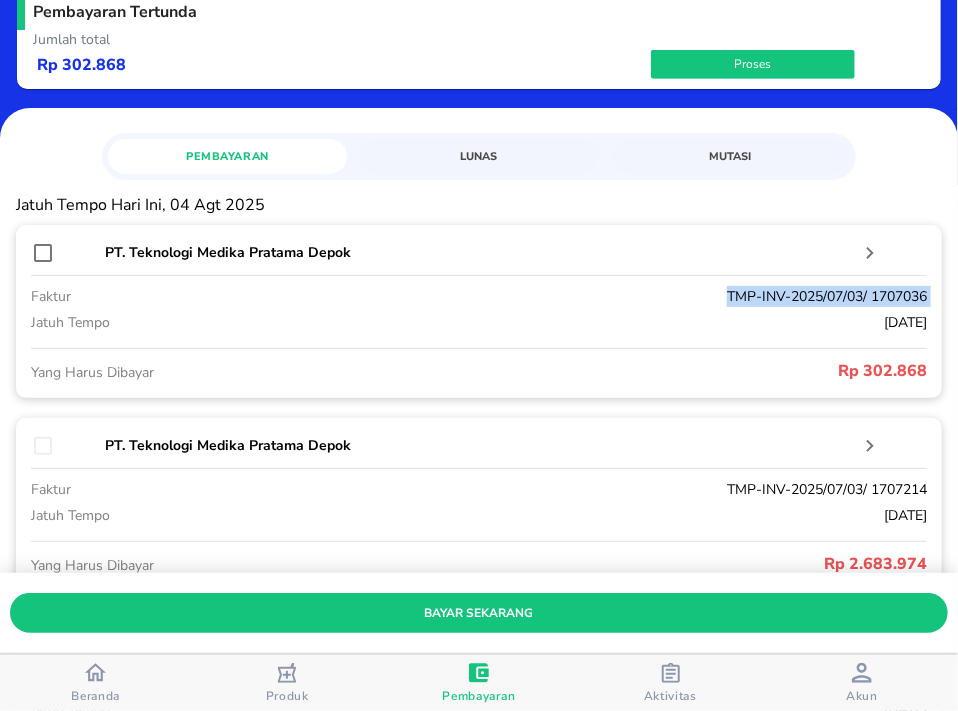 click on "TMP-INV-2025/07/03/ 1707036" at bounding box center (665, 296) 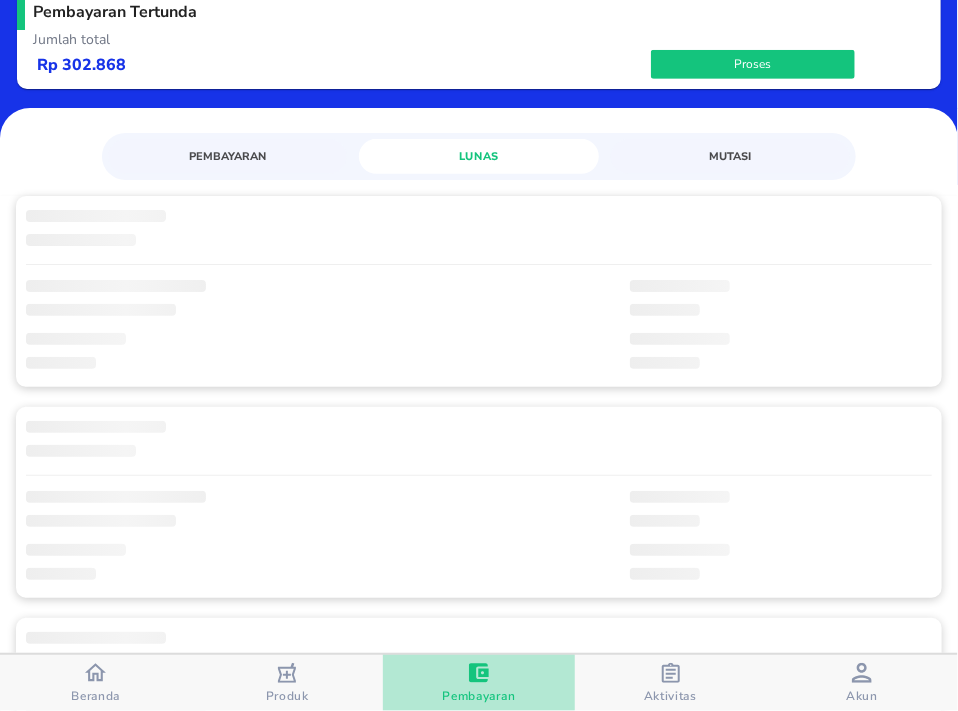 click on "Pembayaran" at bounding box center [479, 696] 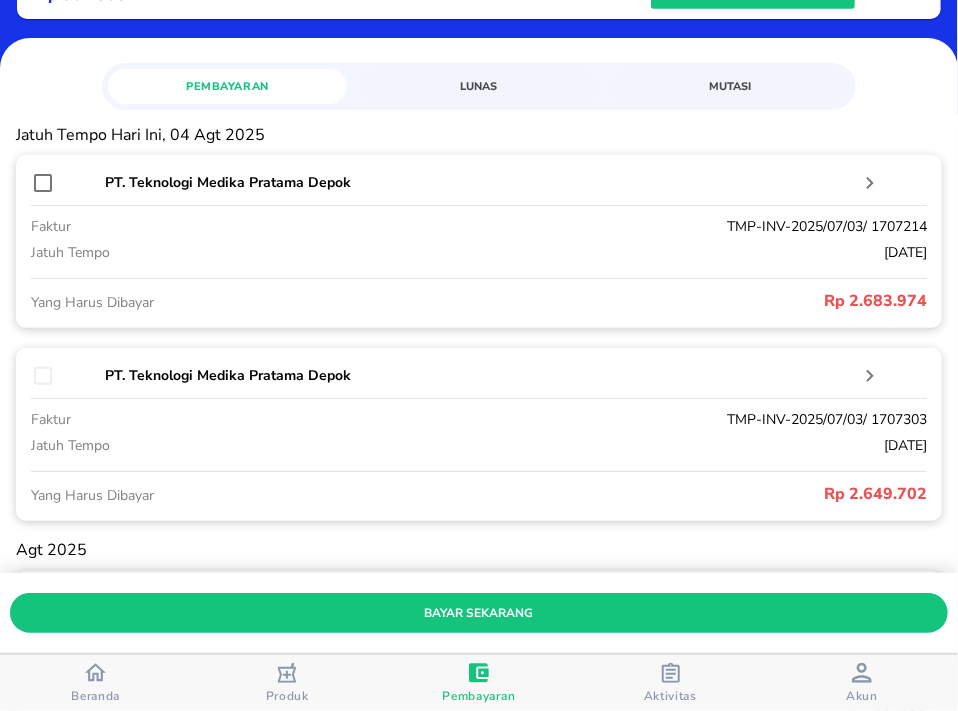 scroll, scrollTop: 400, scrollLeft: 0, axis: vertical 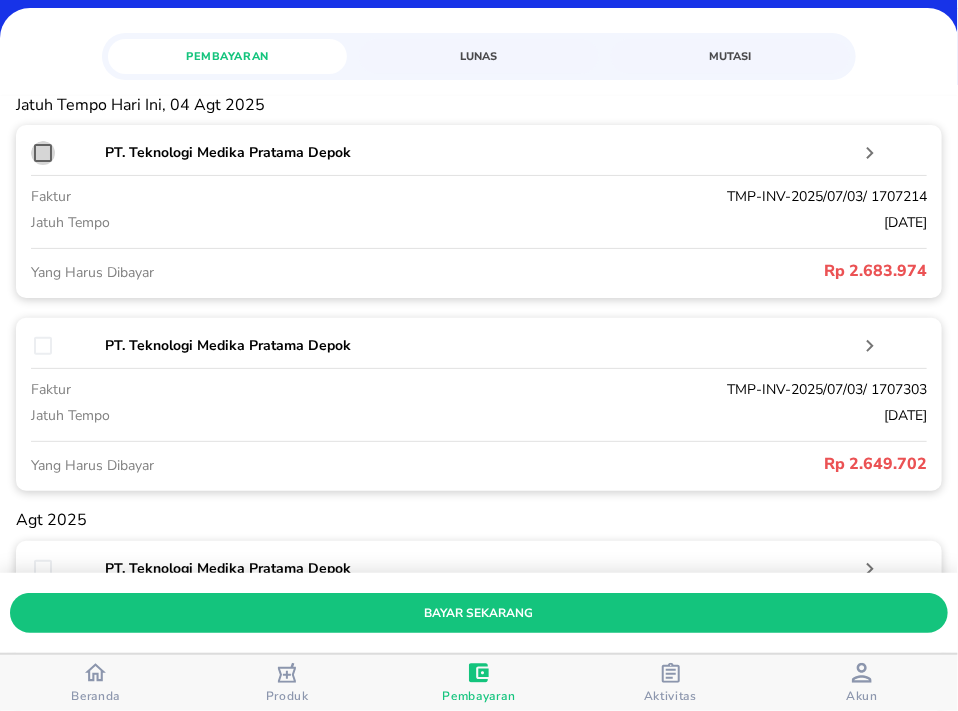 click at bounding box center (43, 153) 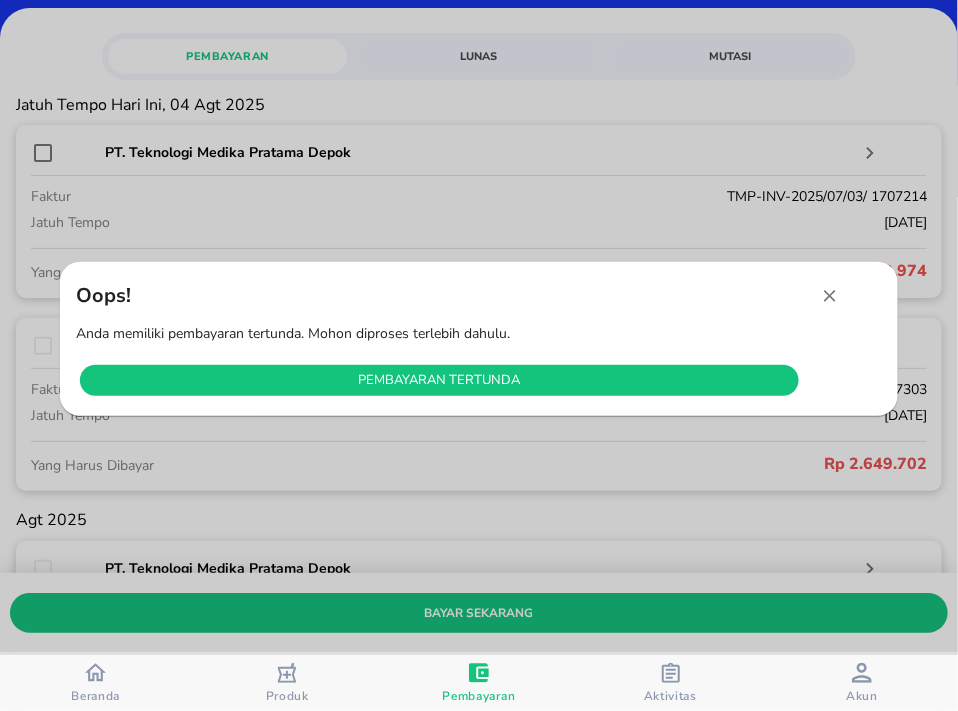 click 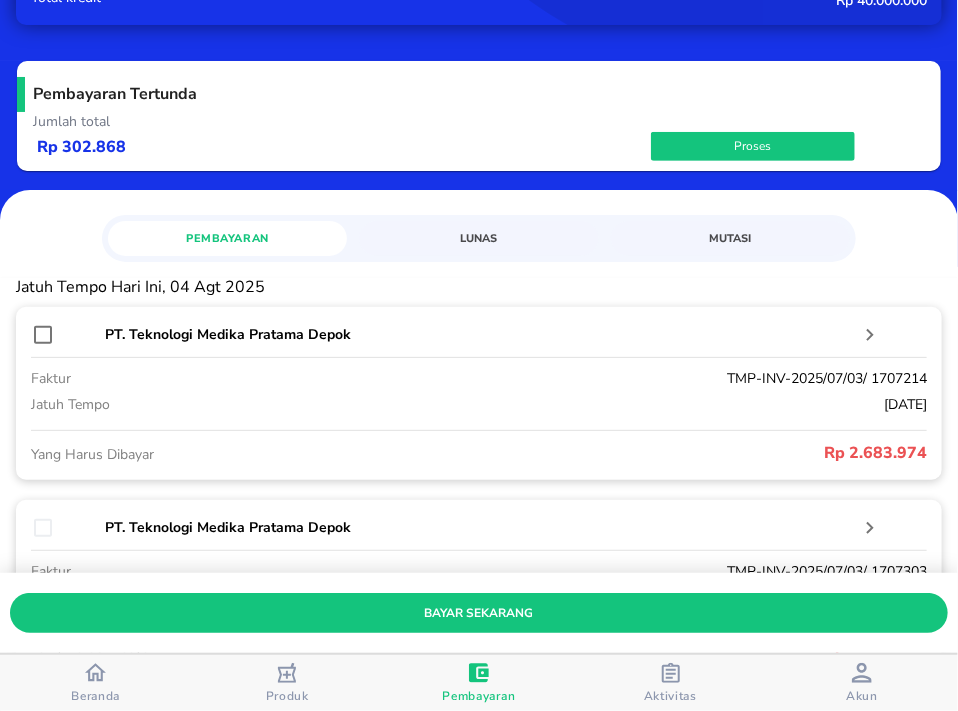 scroll, scrollTop: 0, scrollLeft: 0, axis: both 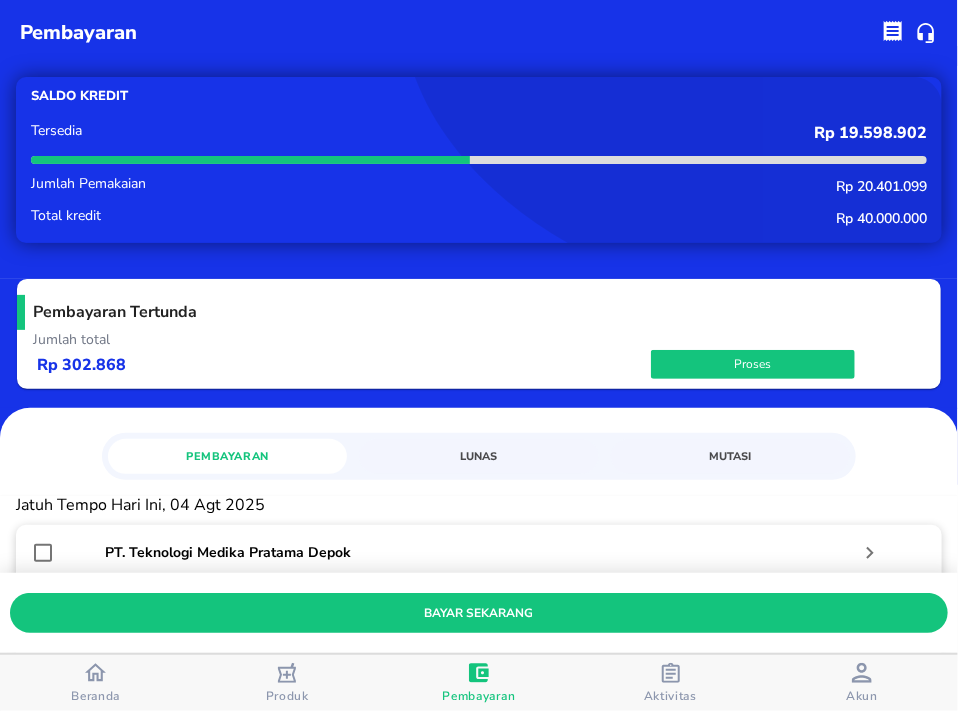 click on "Jumlah total" at bounding box center [479, 339] 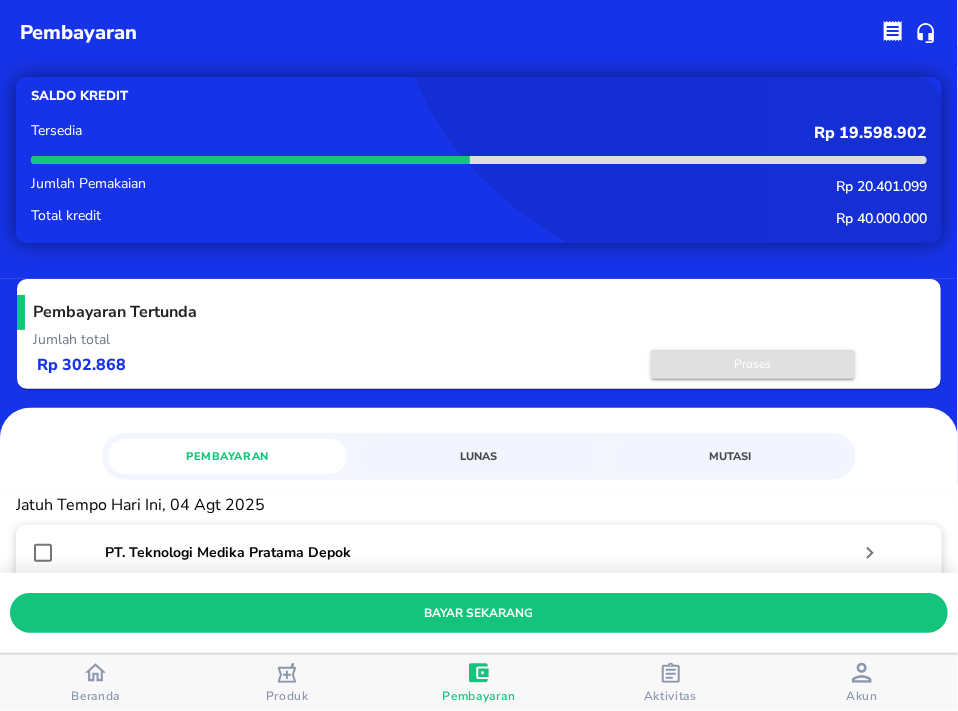 click on "Proses" at bounding box center [753, 364] 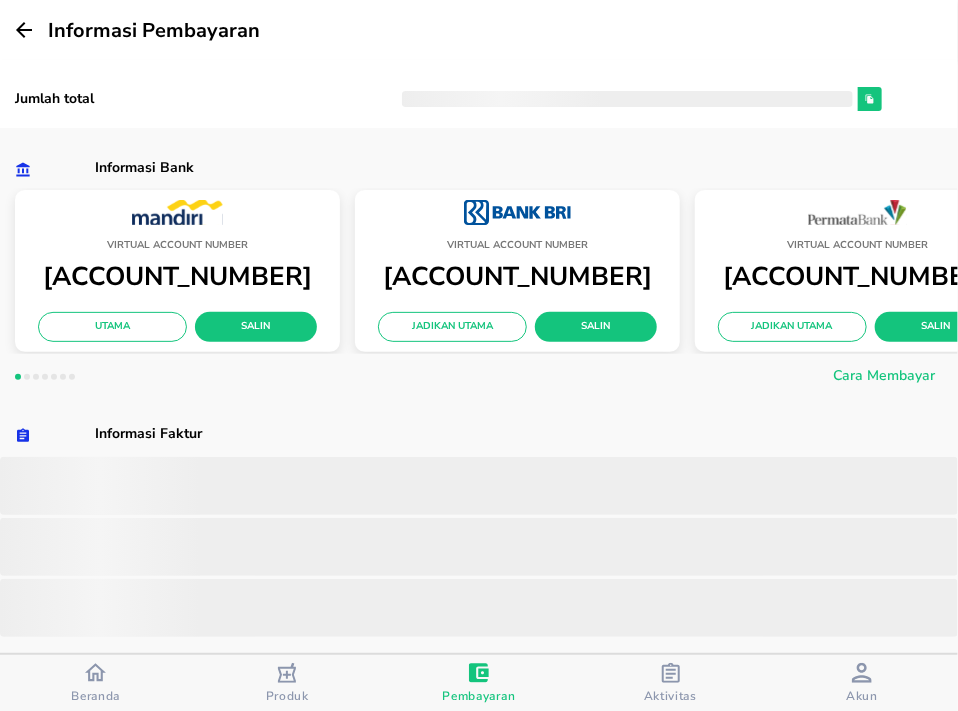 click on "‌" at bounding box center [479, 547] 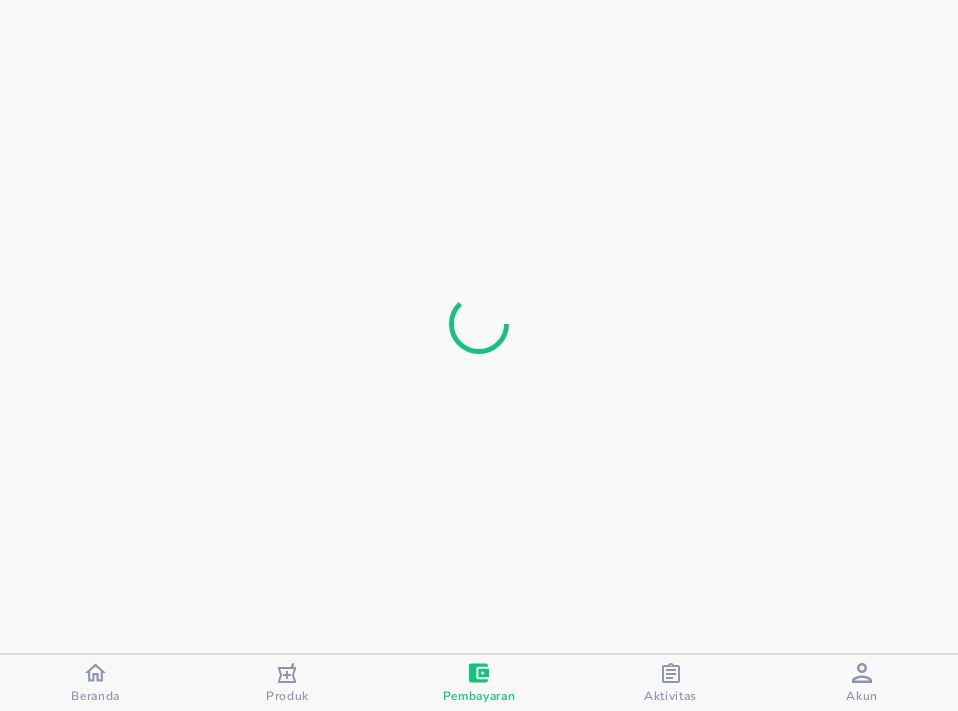 scroll, scrollTop: 0, scrollLeft: 0, axis: both 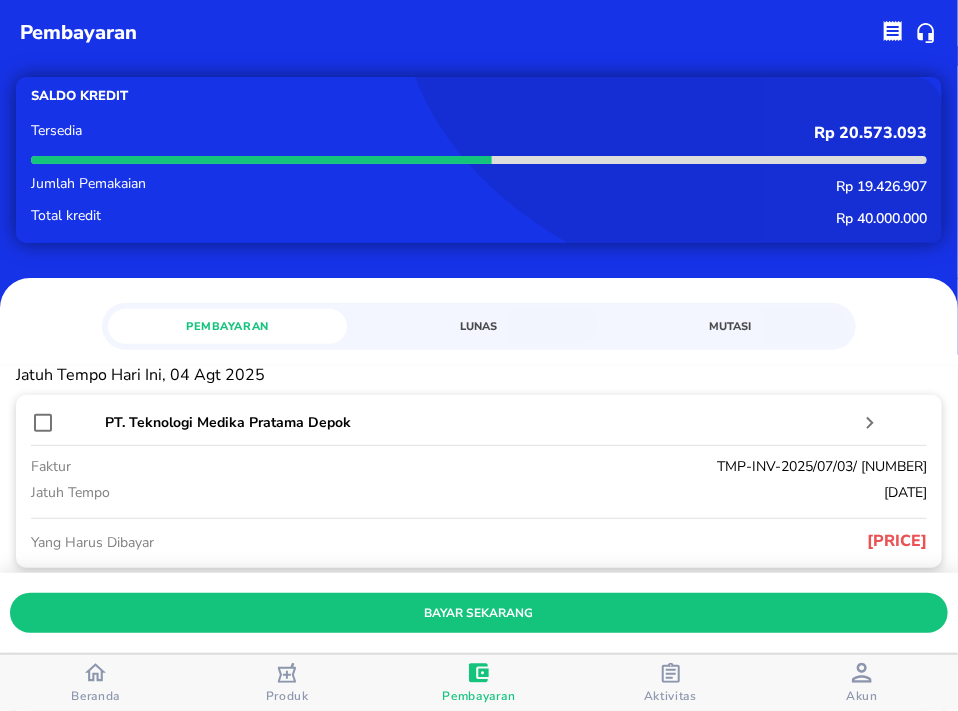 click on "Lunas" at bounding box center [479, 326] 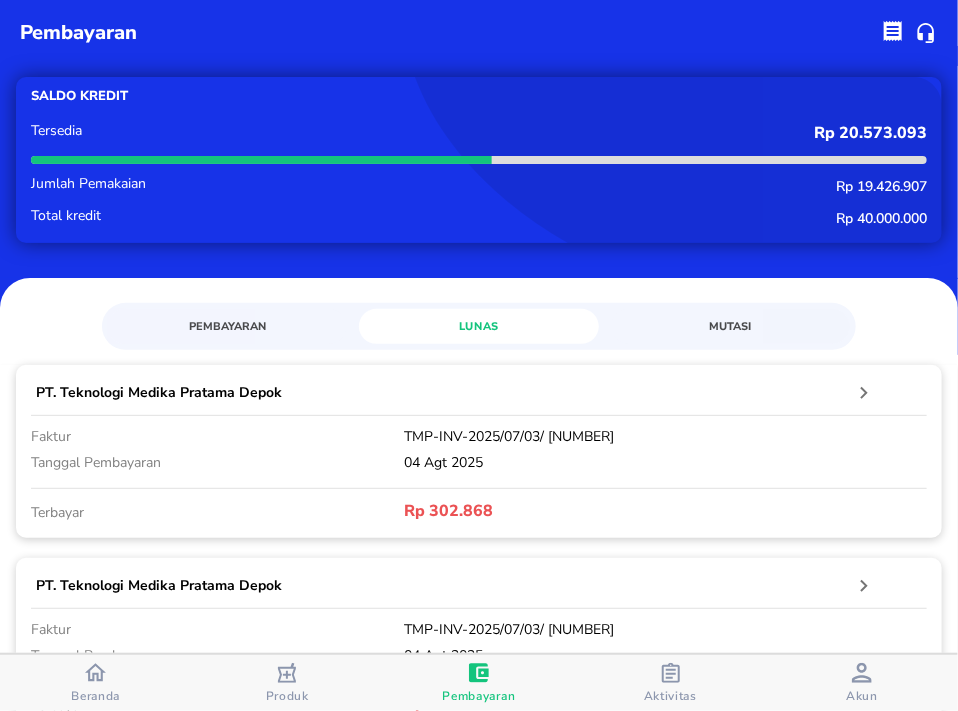 click on "Pembayaran" at bounding box center (228, 326) 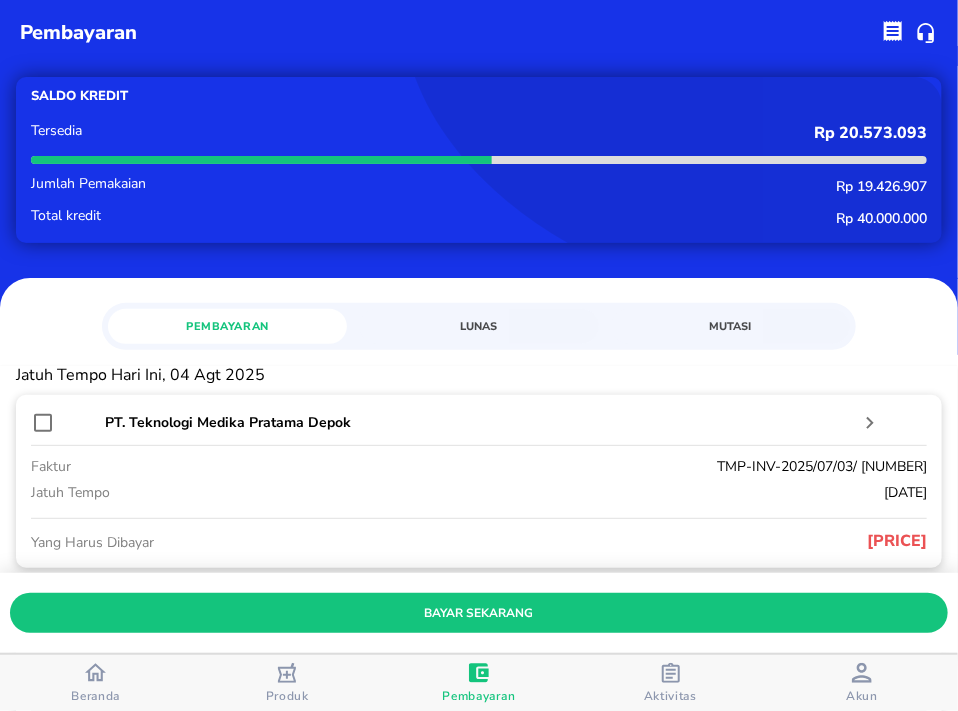 click at bounding box center [43, 423] 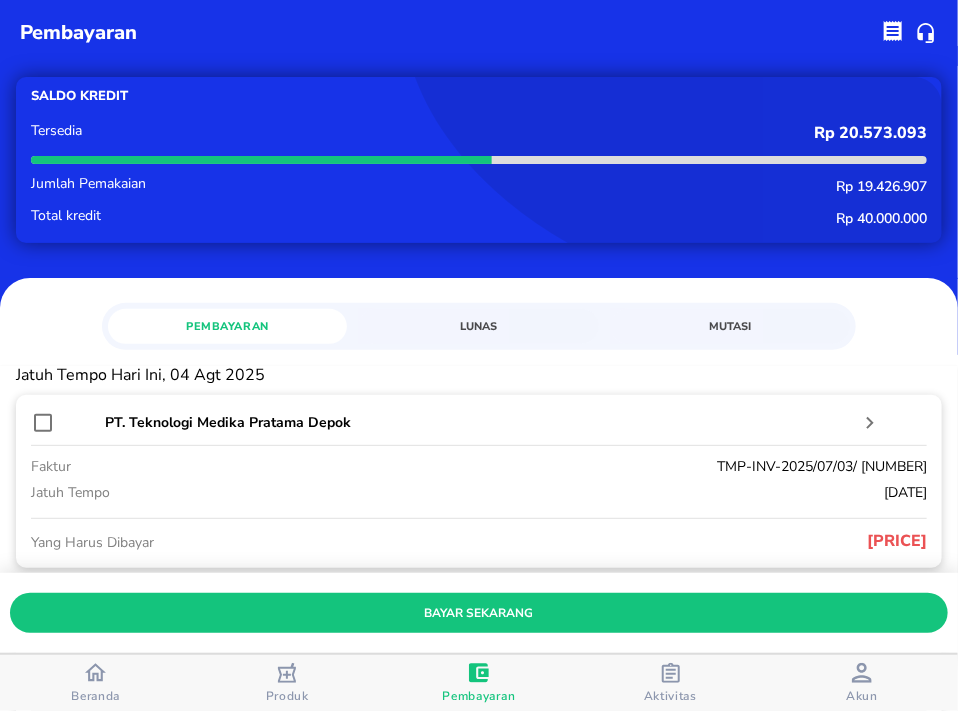 checkbox on "true" 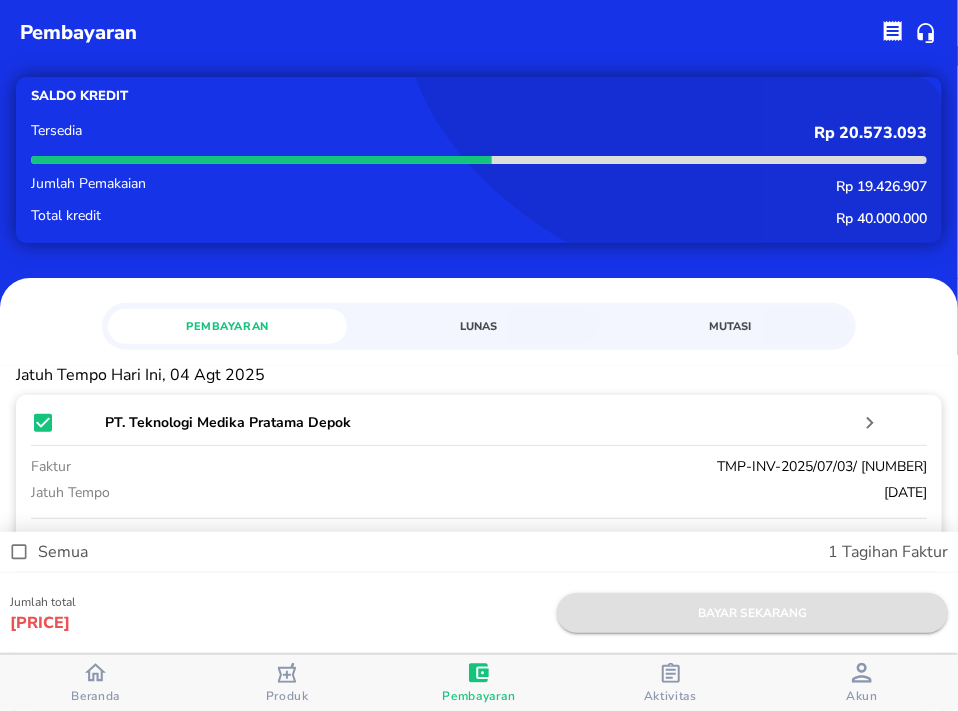 click on "bayar sekarang" at bounding box center [752, 613] 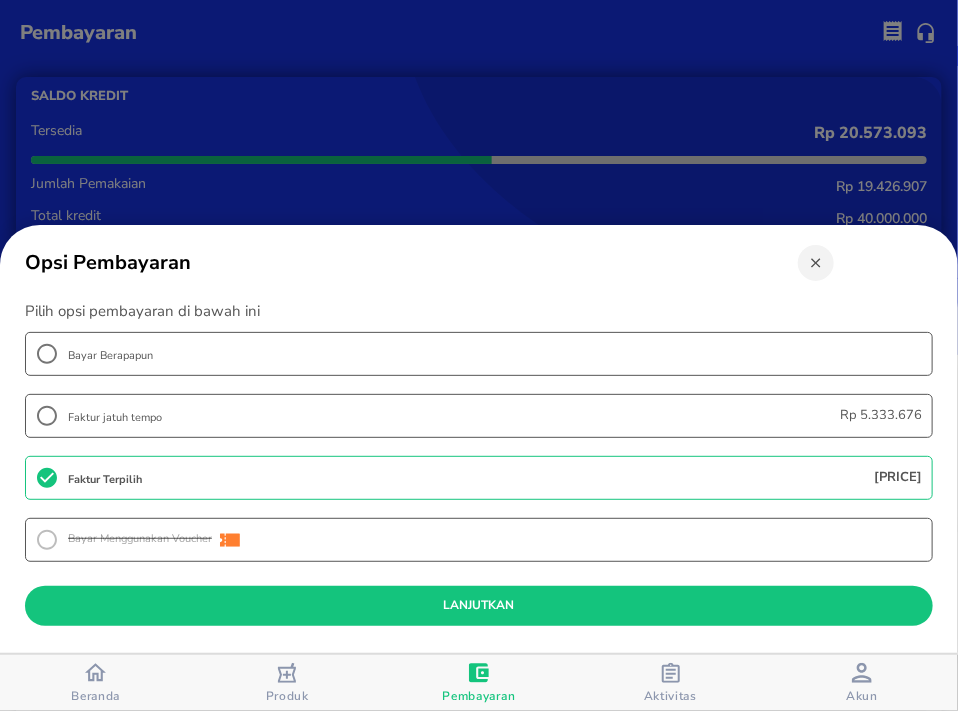 drag, startPoint x: 582, startPoint y: 605, endPoint x: 600, endPoint y: 597, distance: 19.697716 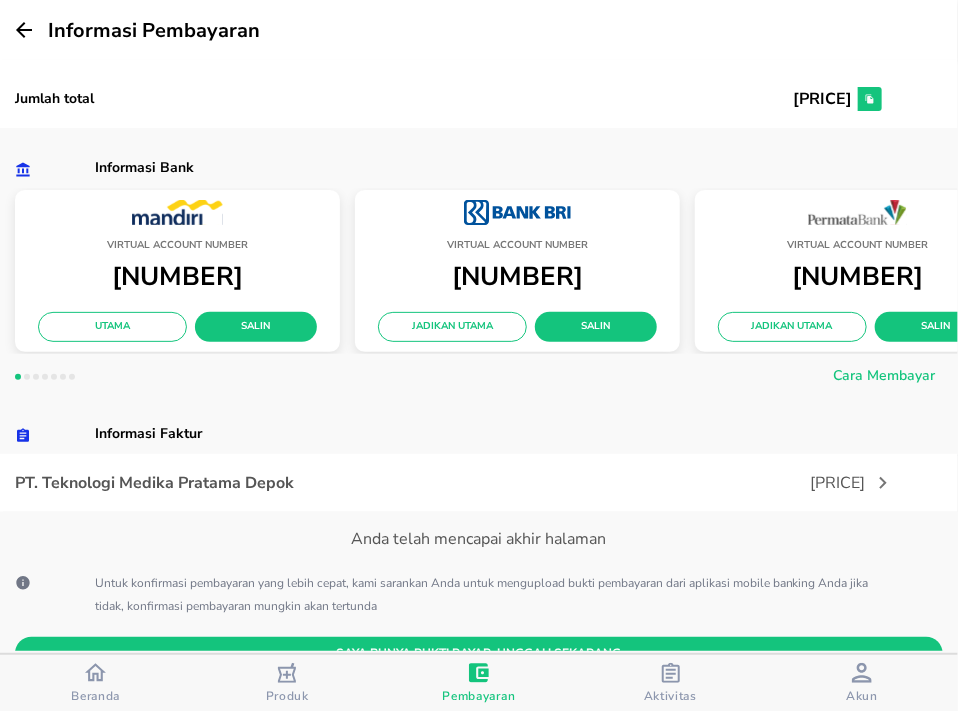 click 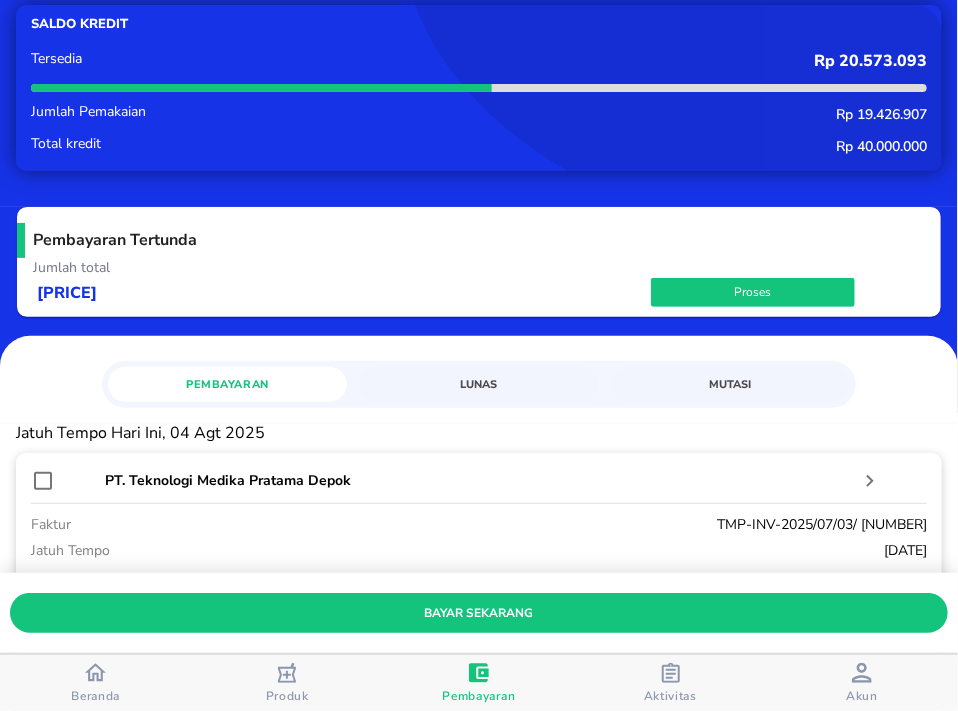 scroll, scrollTop: 300, scrollLeft: 0, axis: vertical 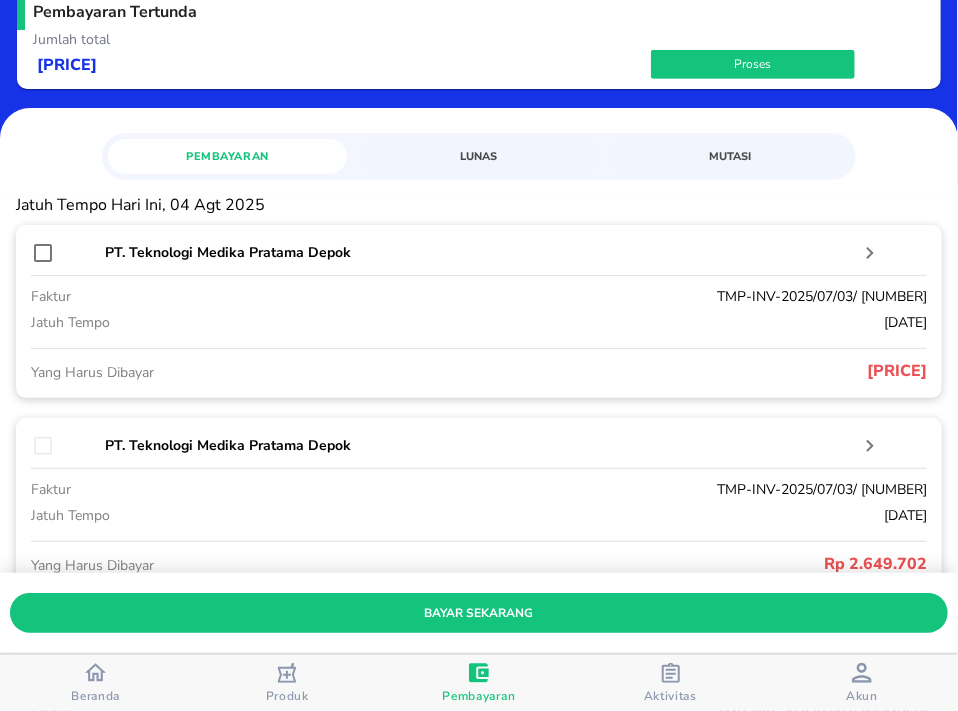 click on "TMP-INV-2025/07/03/ 1707214" at bounding box center (665, 296) 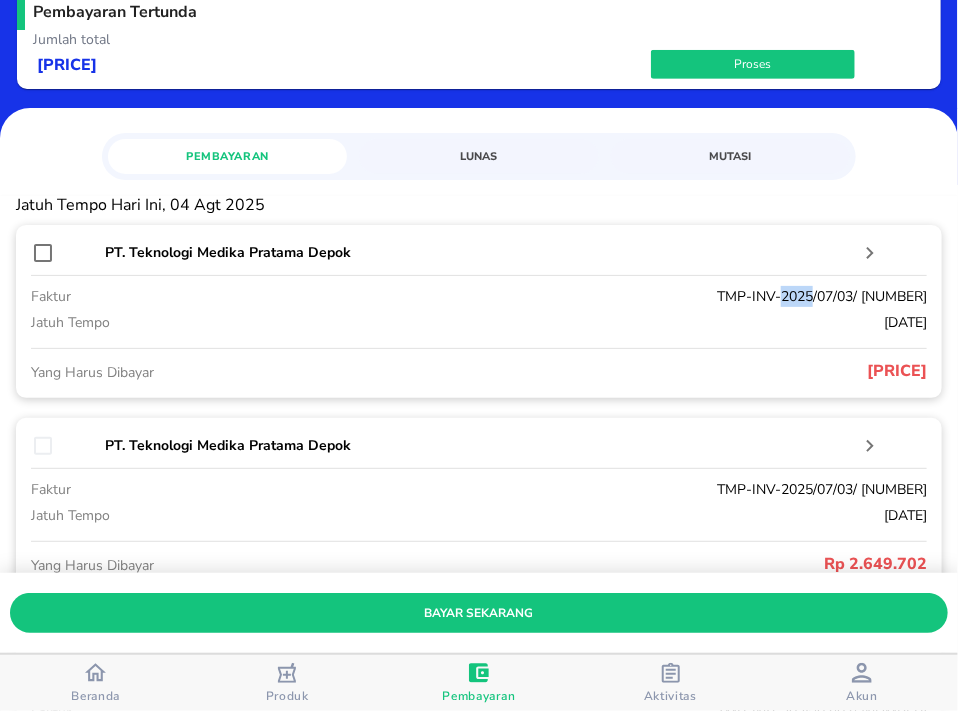 click on "TMP-INV-2025/07/03/ 1707214" at bounding box center (665, 296) 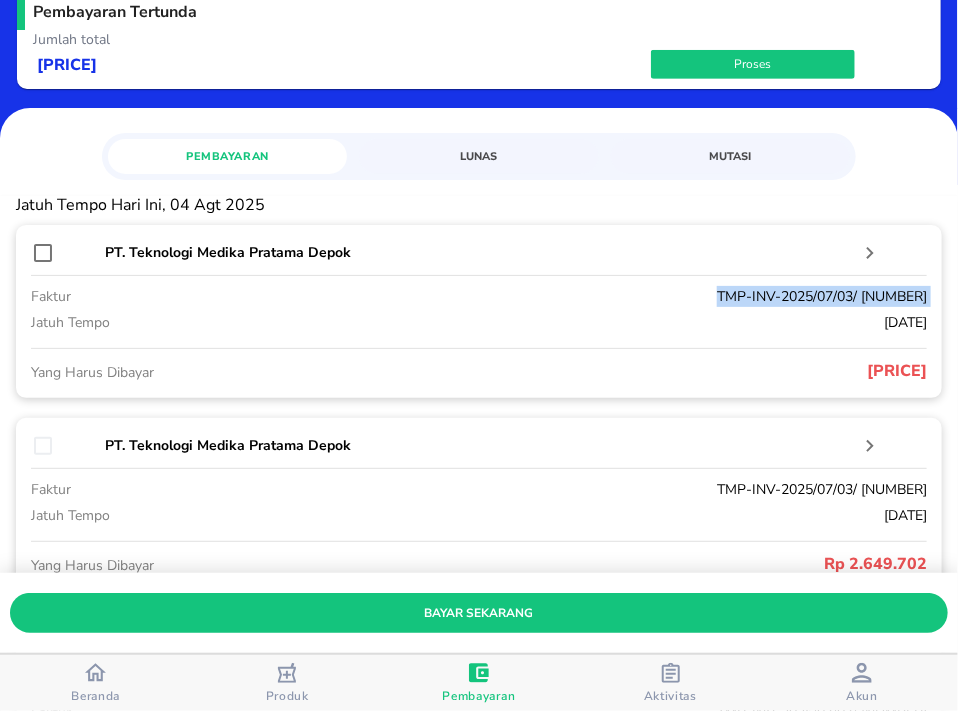 click on "TMP-INV-2025/07/03/ 1707214" at bounding box center (665, 296) 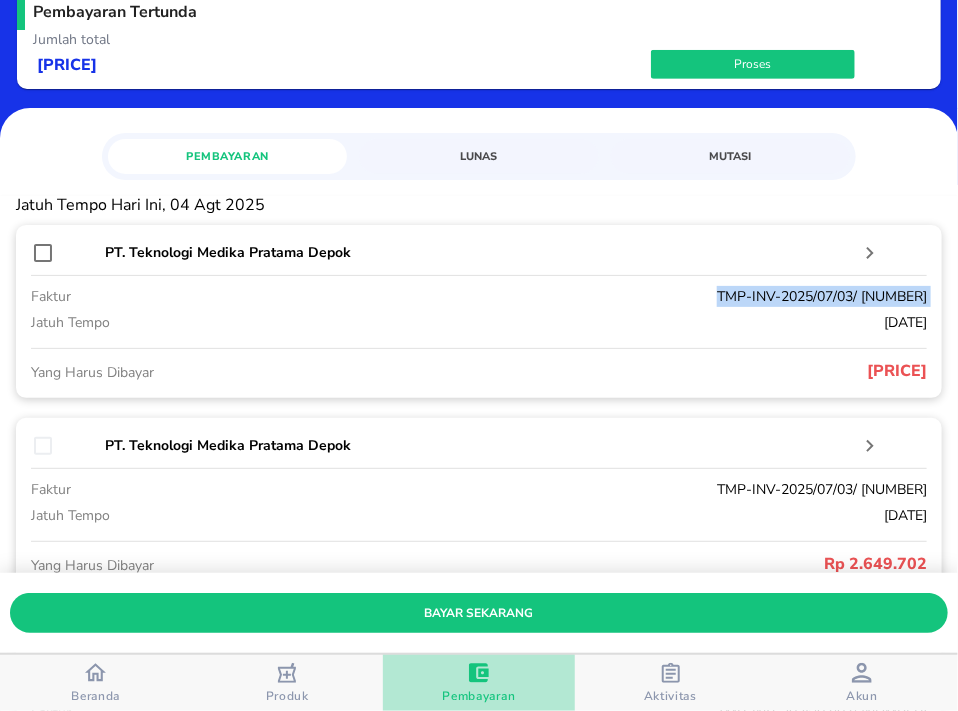 click on "Pembayaran" at bounding box center [479, 683] 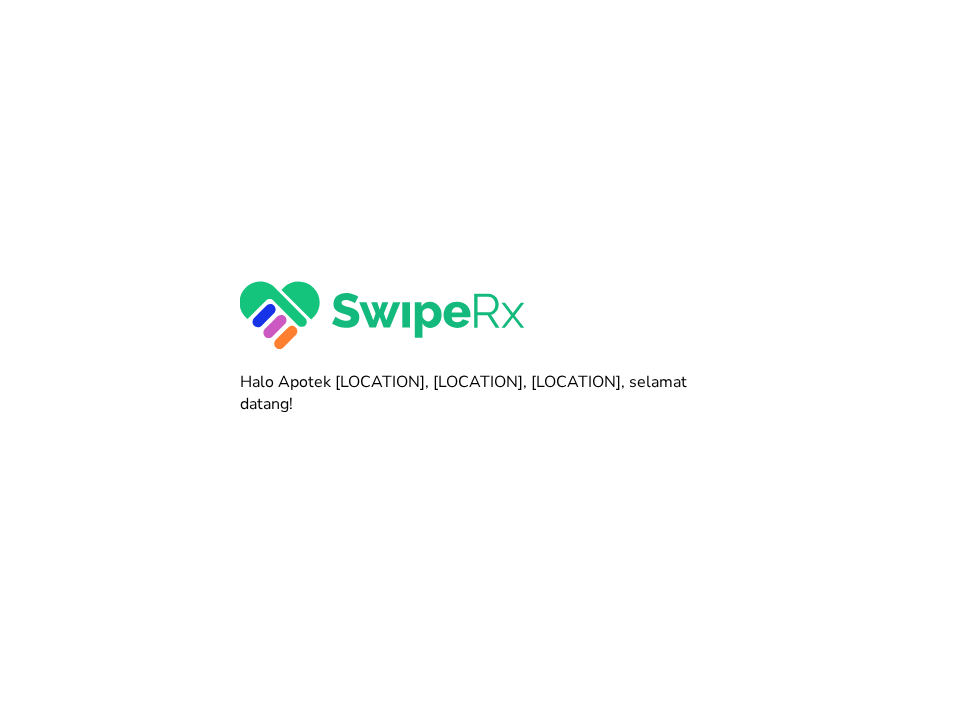 scroll, scrollTop: 0, scrollLeft: 0, axis: both 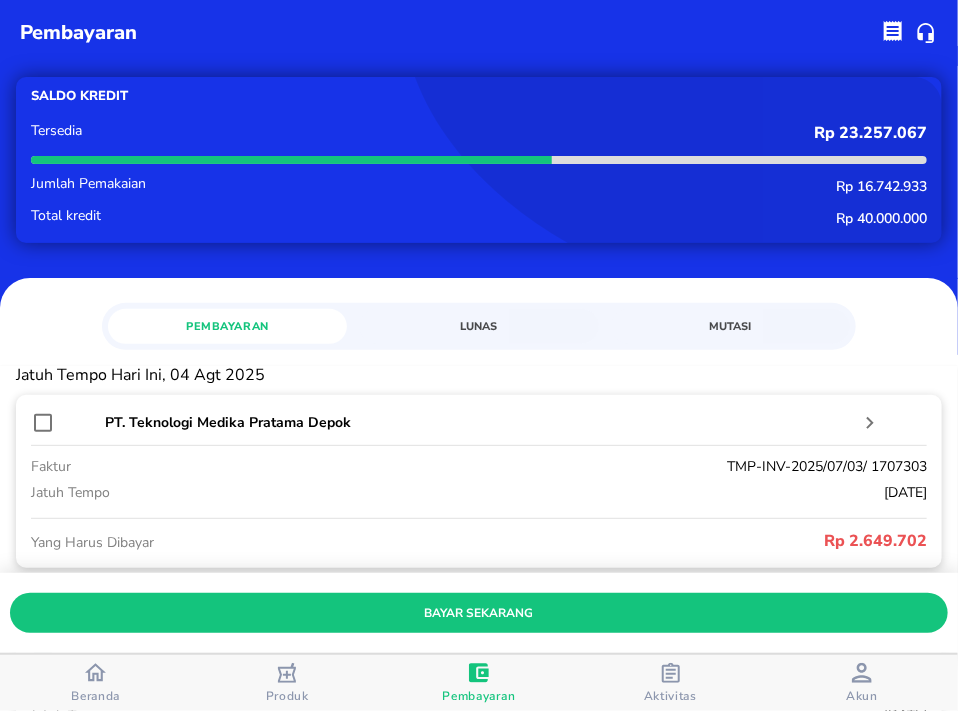 click at bounding box center [43, 423] 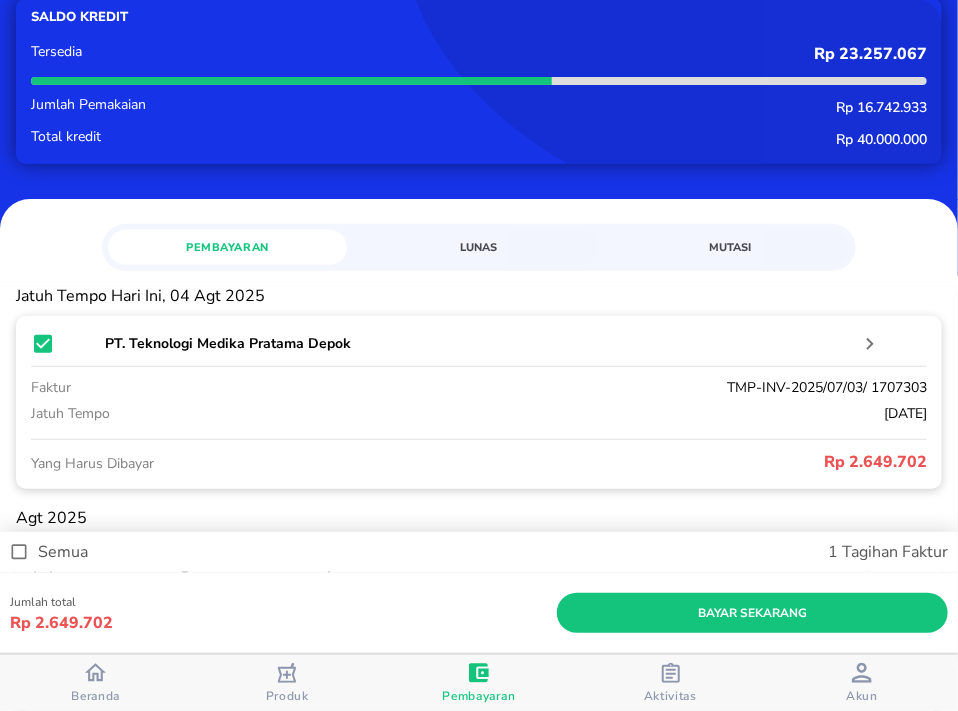 scroll, scrollTop: 200, scrollLeft: 0, axis: vertical 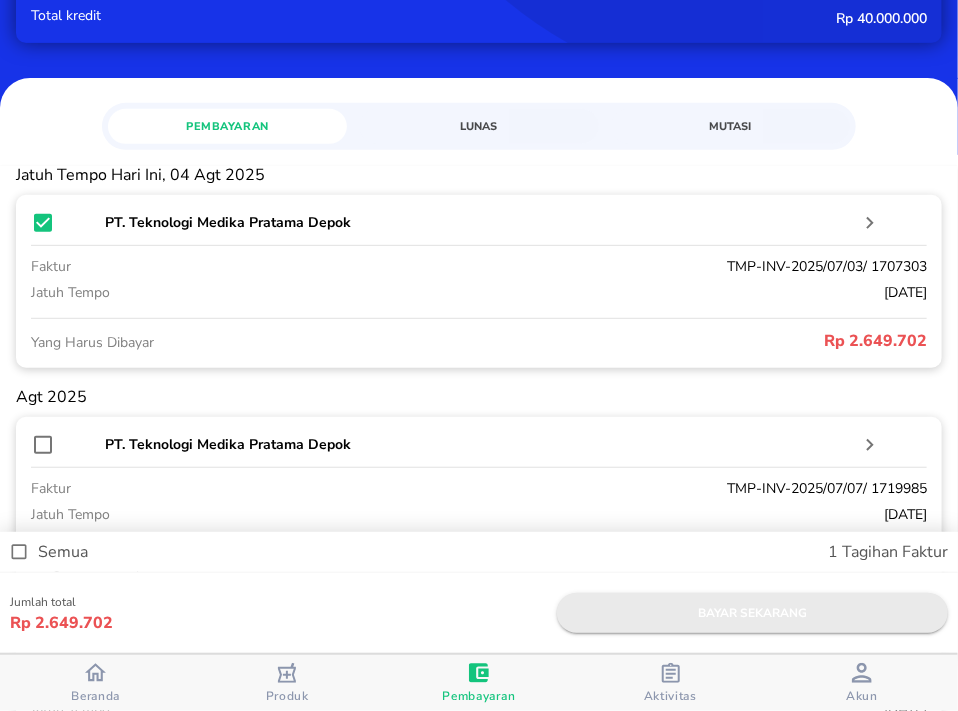 click on "bayar sekarang" at bounding box center [752, 613] 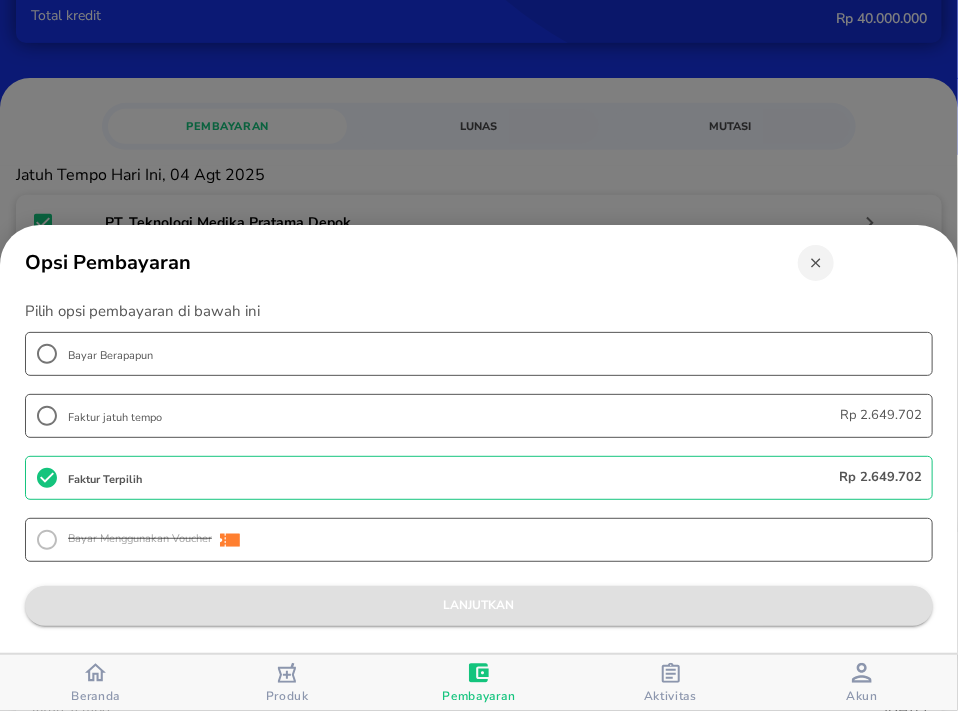 click on "lanjutkan" at bounding box center (479, 605) 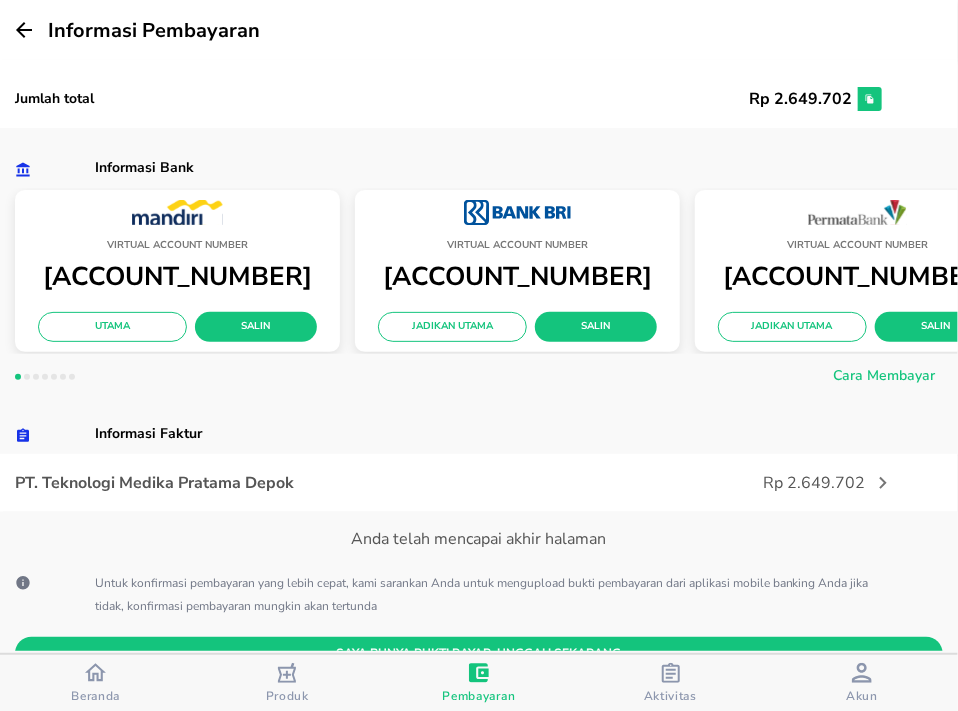 click 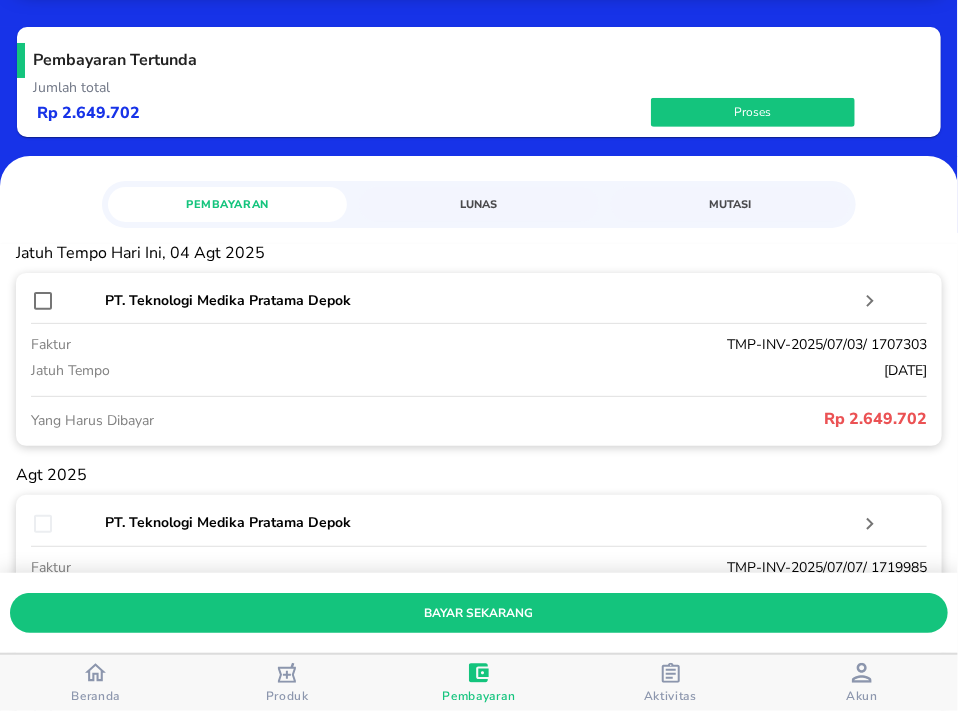 scroll, scrollTop: 300, scrollLeft: 0, axis: vertical 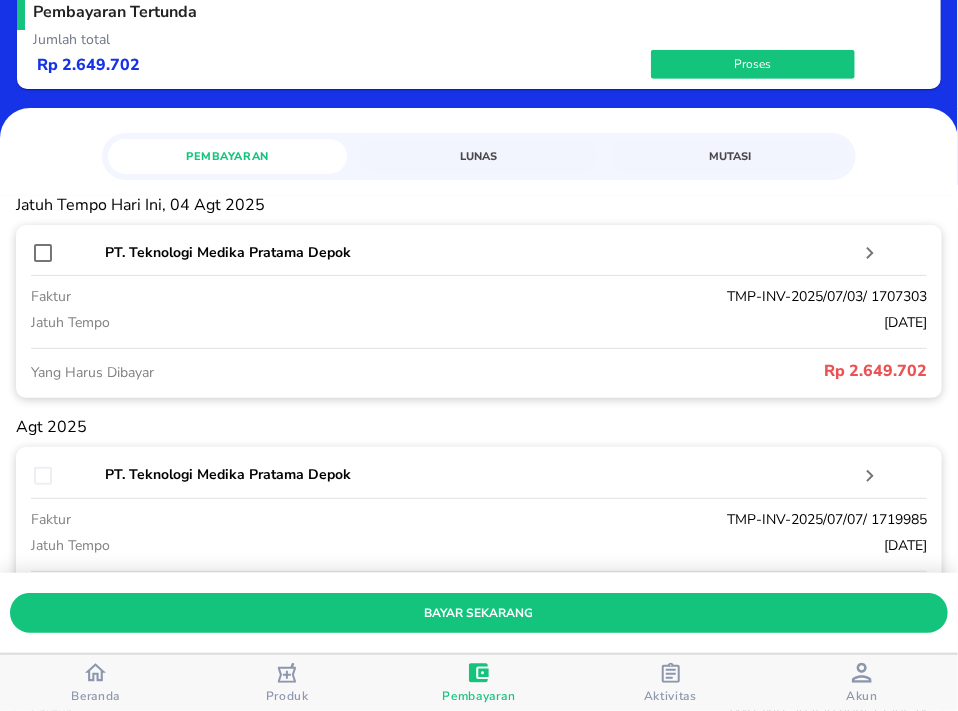 click on "TMP-INV-2025/07/03/ 1707303" at bounding box center [665, 296] 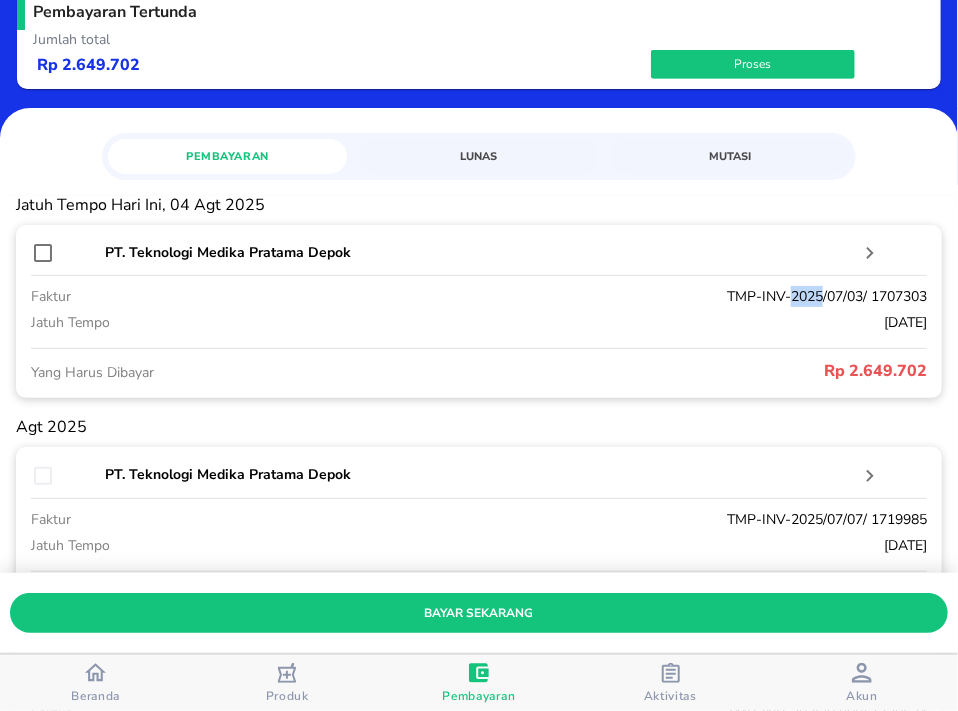 click on "TMP-INV-2025/07/03/ 1707303" at bounding box center [665, 296] 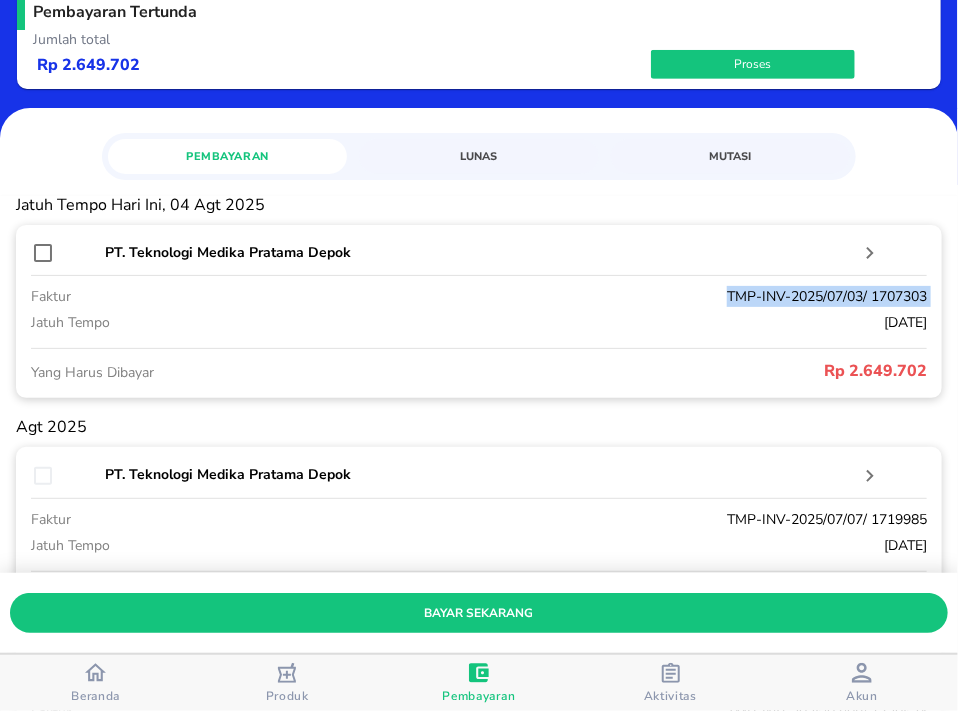 click on "TMP-INV-2025/07/03/ 1707303" at bounding box center (665, 296) 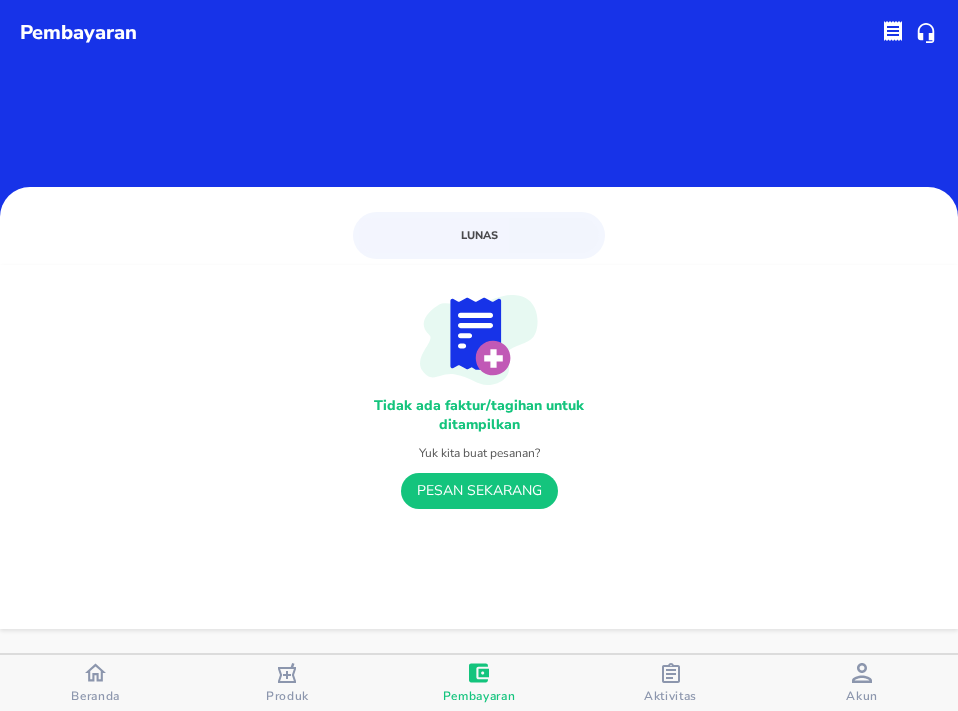 scroll, scrollTop: 0, scrollLeft: 0, axis: both 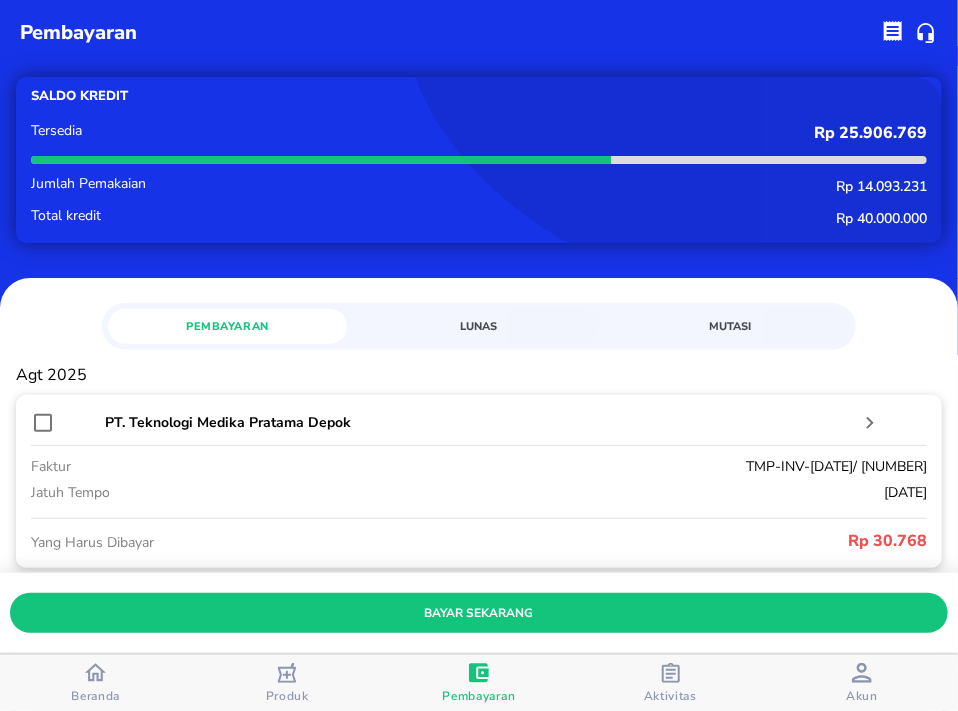 click on "Lunas" at bounding box center [479, 326] 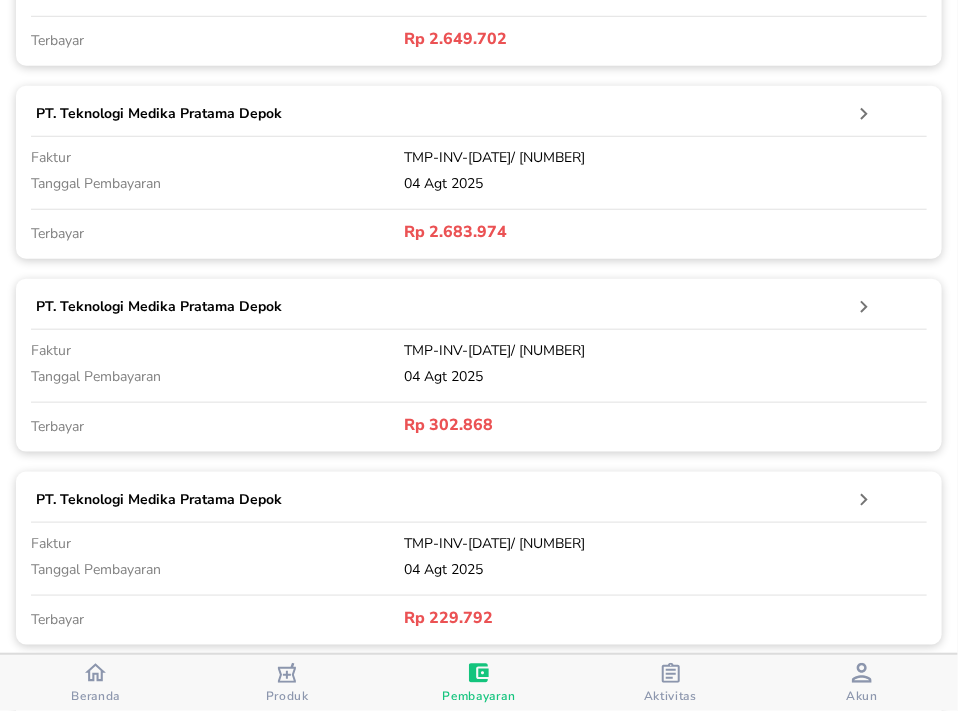 scroll, scrollTop: 700, scrollLeft: 0, axis: vertical 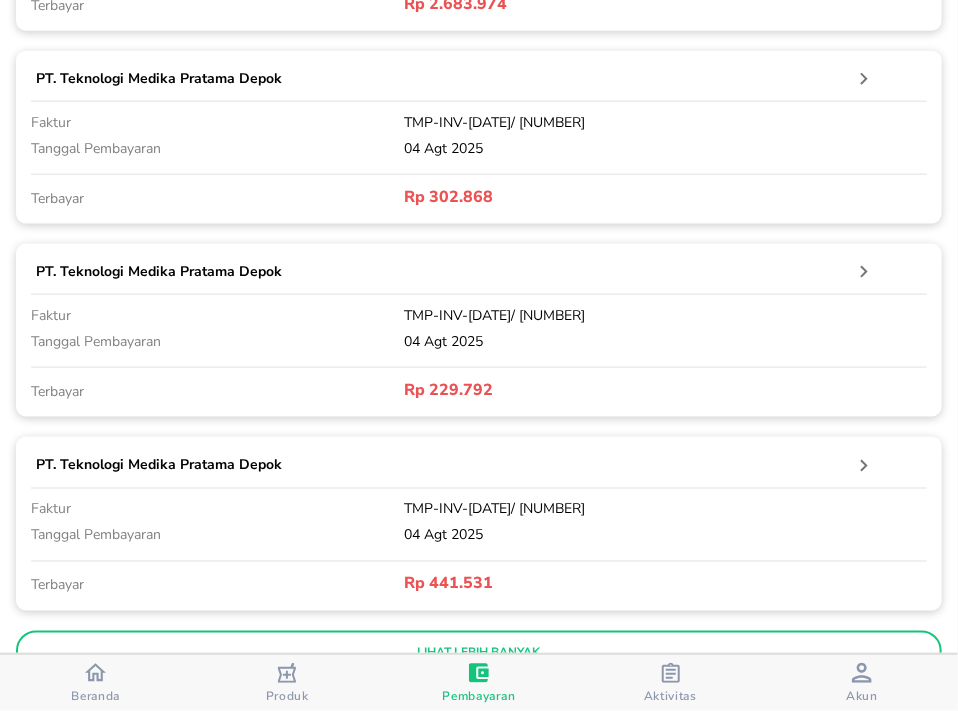 click on "TMP-INV-2025/07/03/ 1706755" at bounding box center [665, 315] 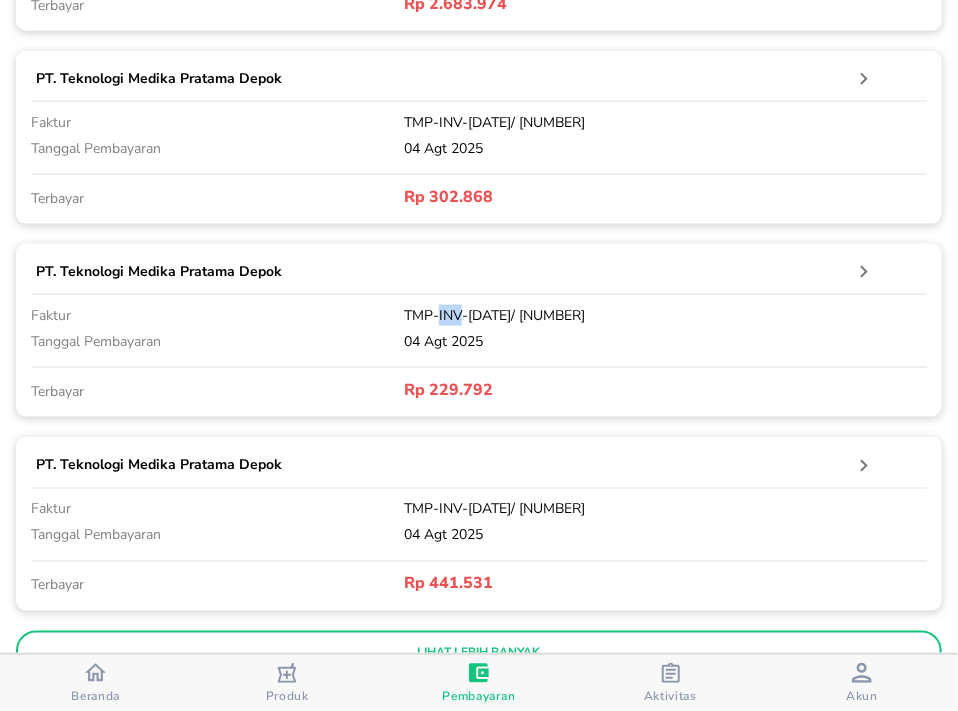 click on "TMP-INV-2025/07/03/ 1706755" at bounding box center (665, 315) 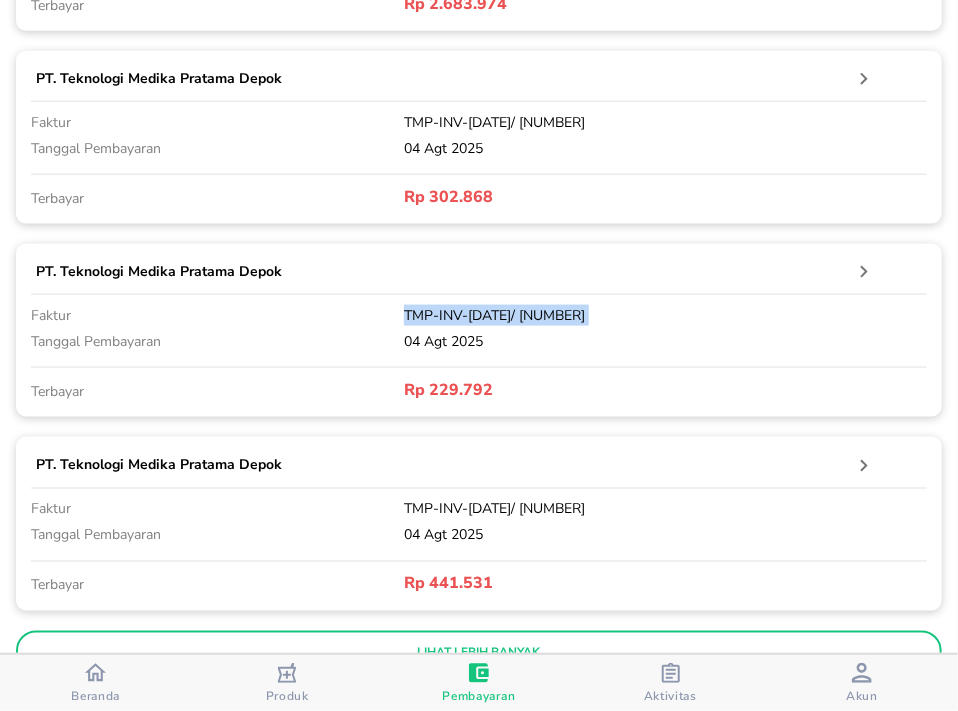 click on "TMP-INV-2025/07/03/ 1706755" at bounding box center (665, 315) 